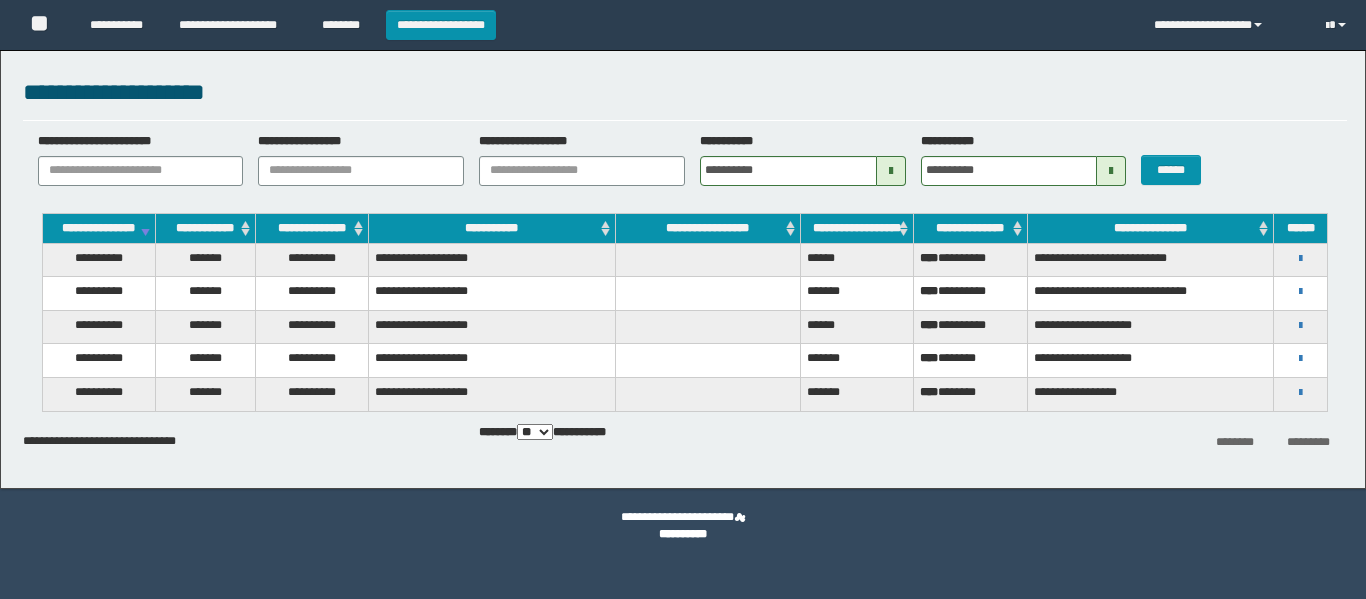 scroll, scrollTop: 0, scrollLeft: 0, axis: both 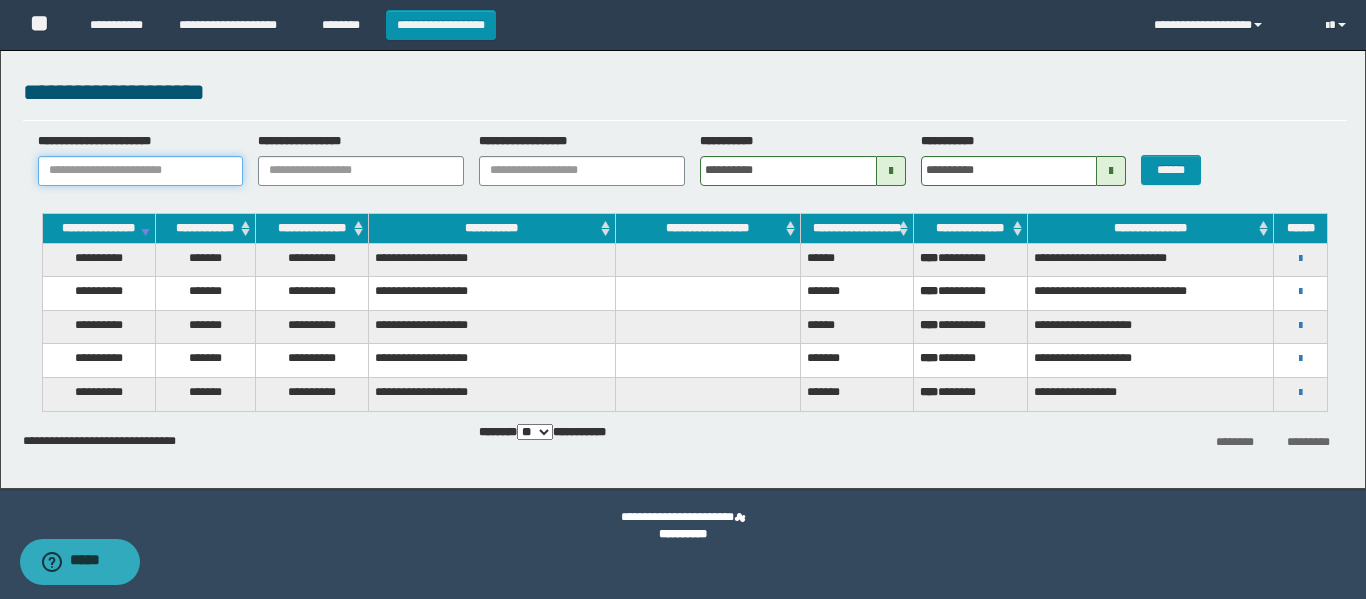 click on "**********" at bounding box center [141, 171] 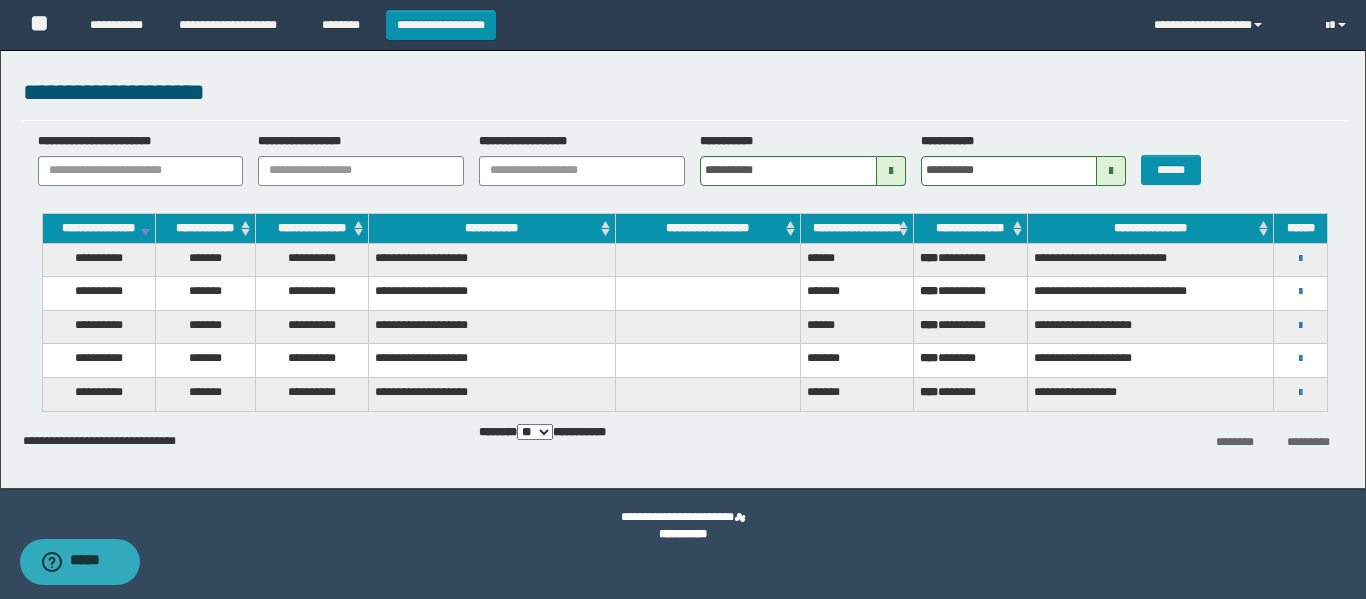 click on "**********" at bounding box center [683, 534] 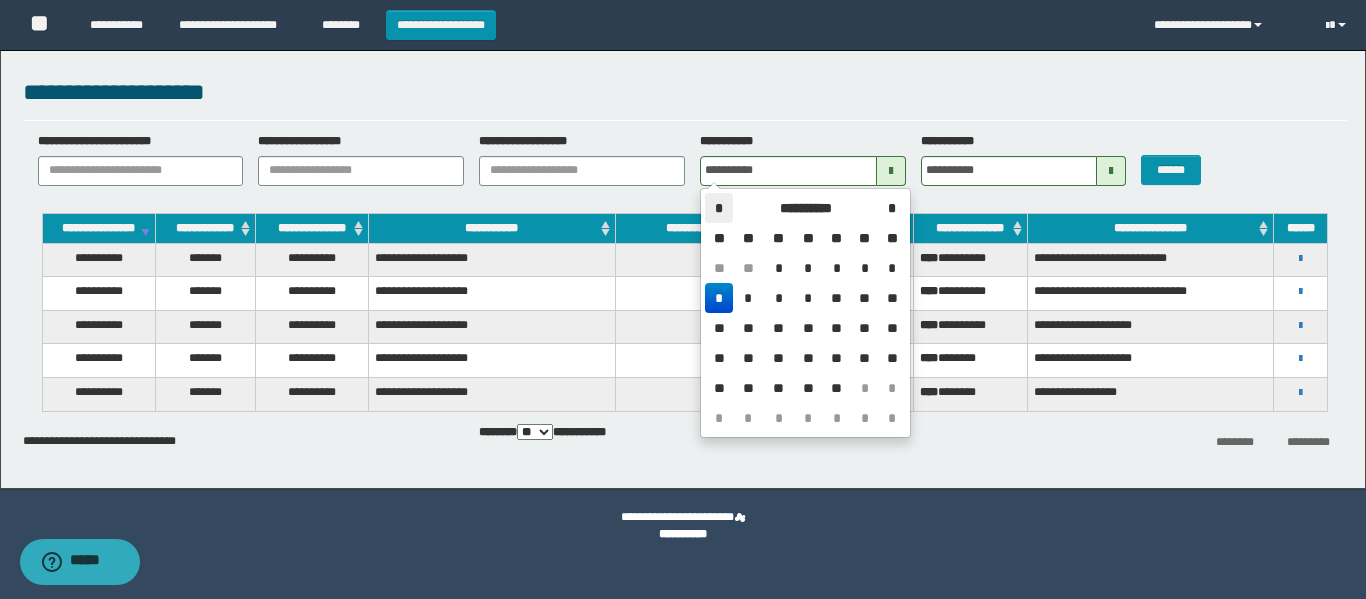click on "*" at bounding box center [719, 208] 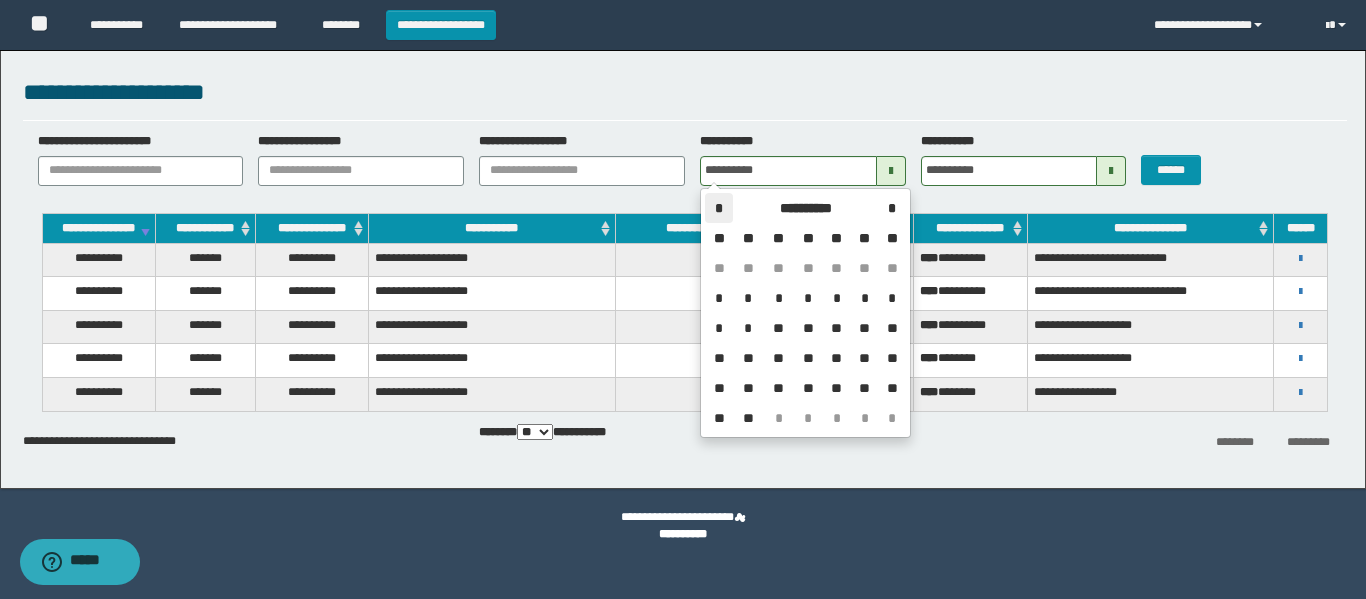 click on "*" at bounding box center (719, 208) 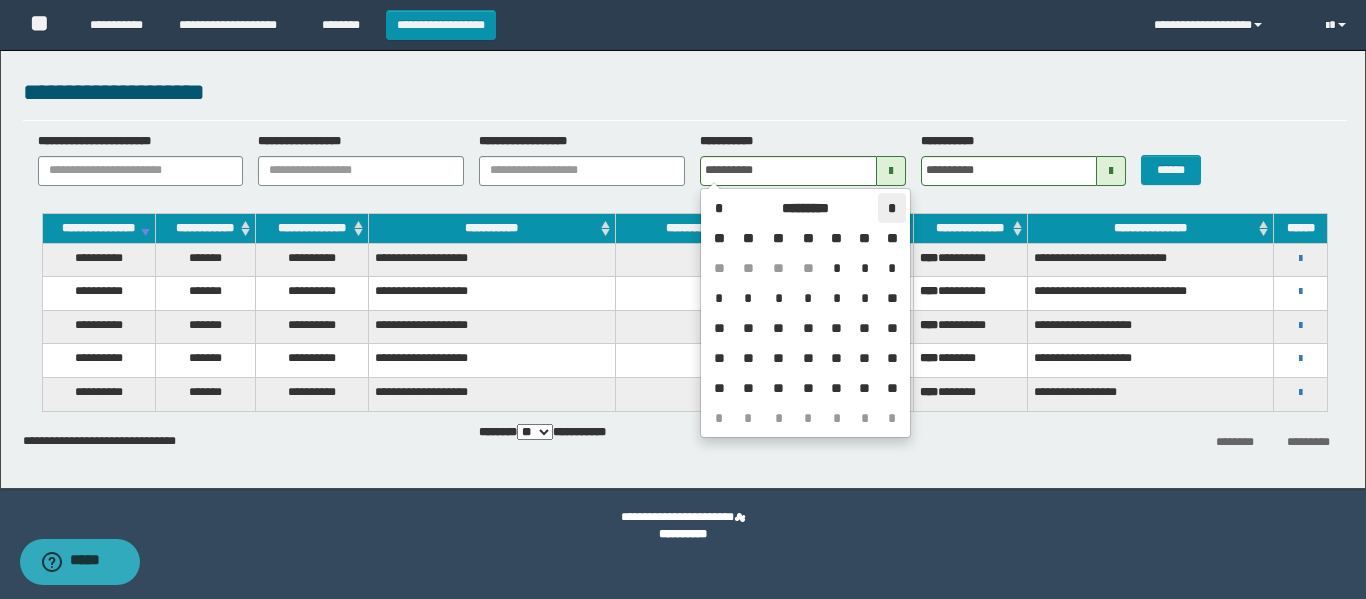 click on "*" at bounding box center [891, 208] 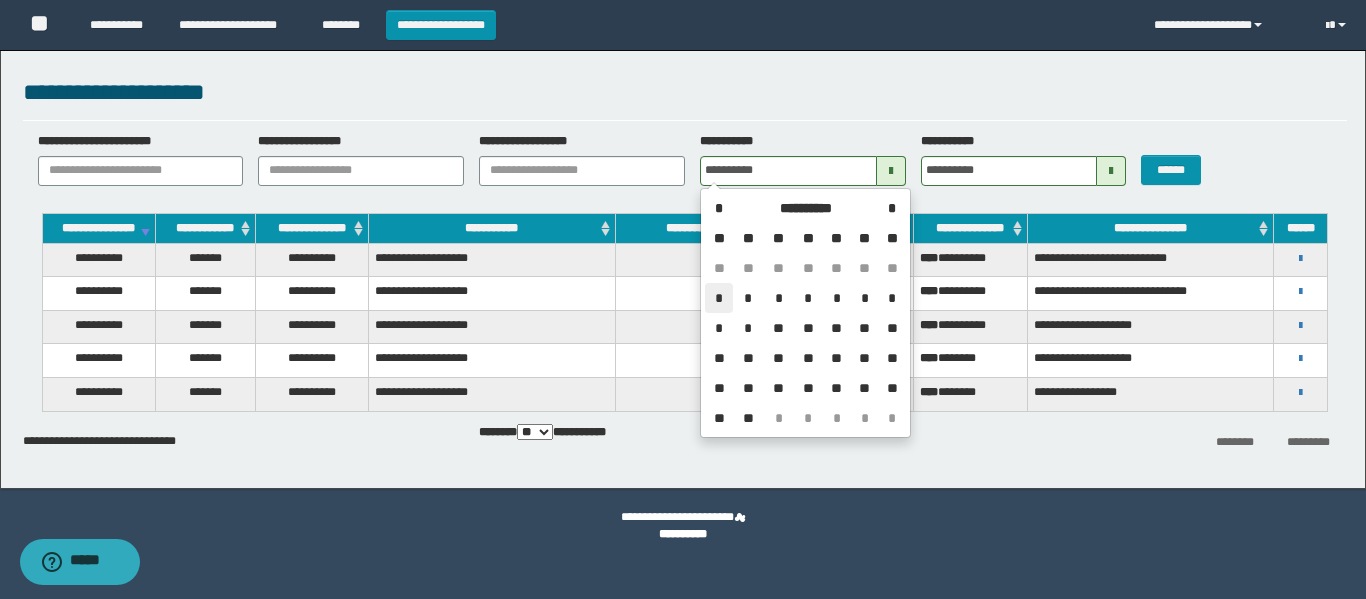click on "*" at bounding box center [719, 298] 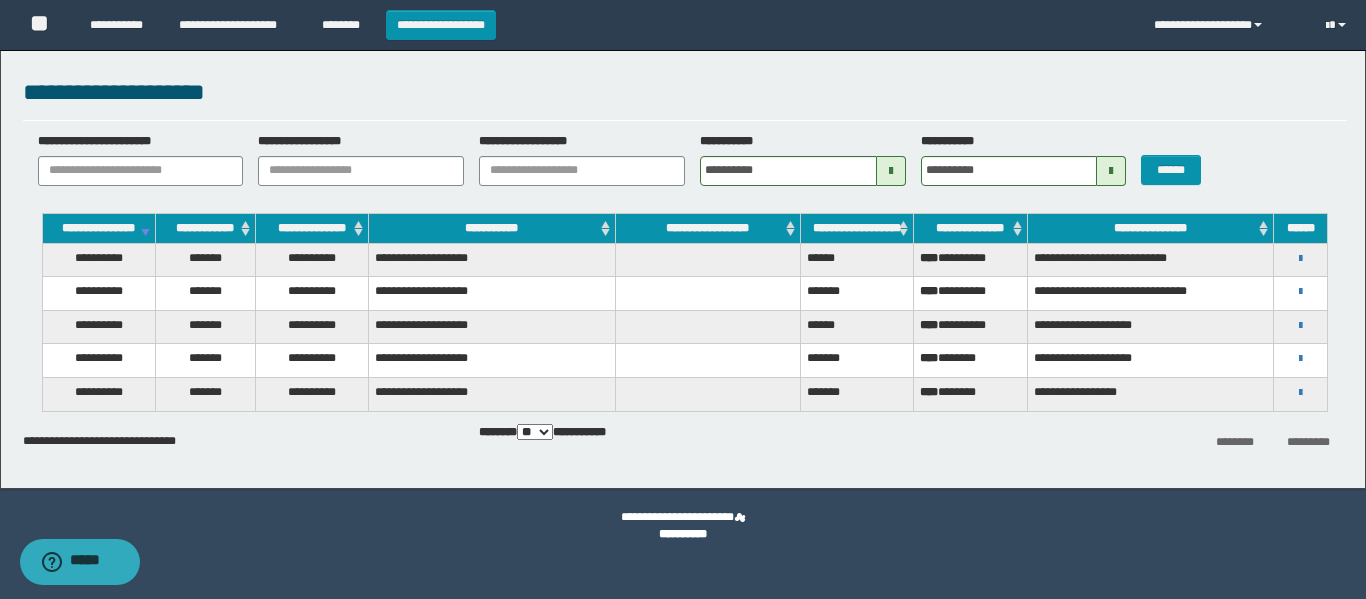 click at bounding box center (1111, 171) 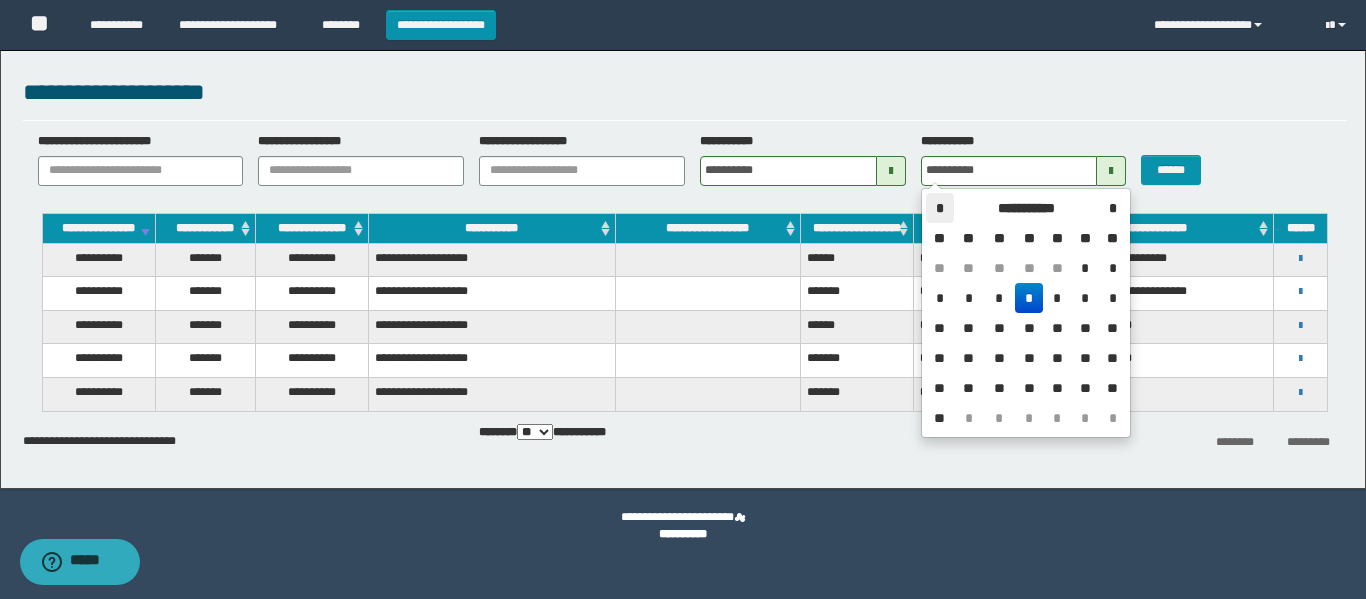 click on "*" at bounding box center [940, 208] 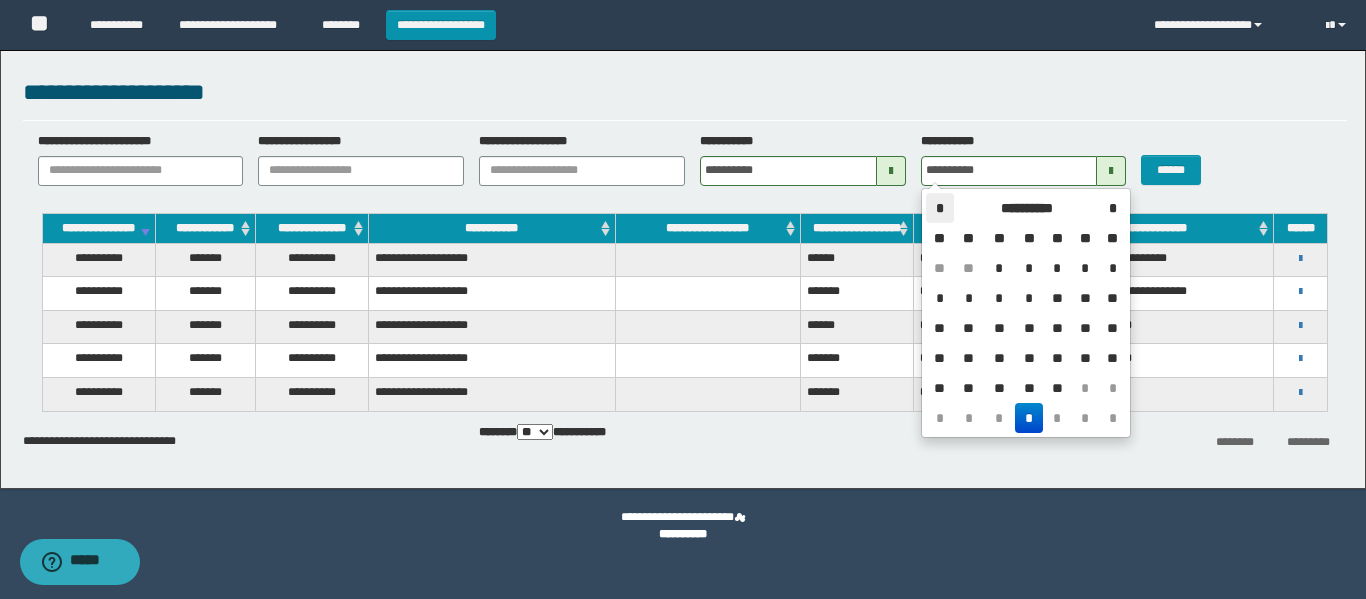 click on "*" at bounding box center [940, 208] 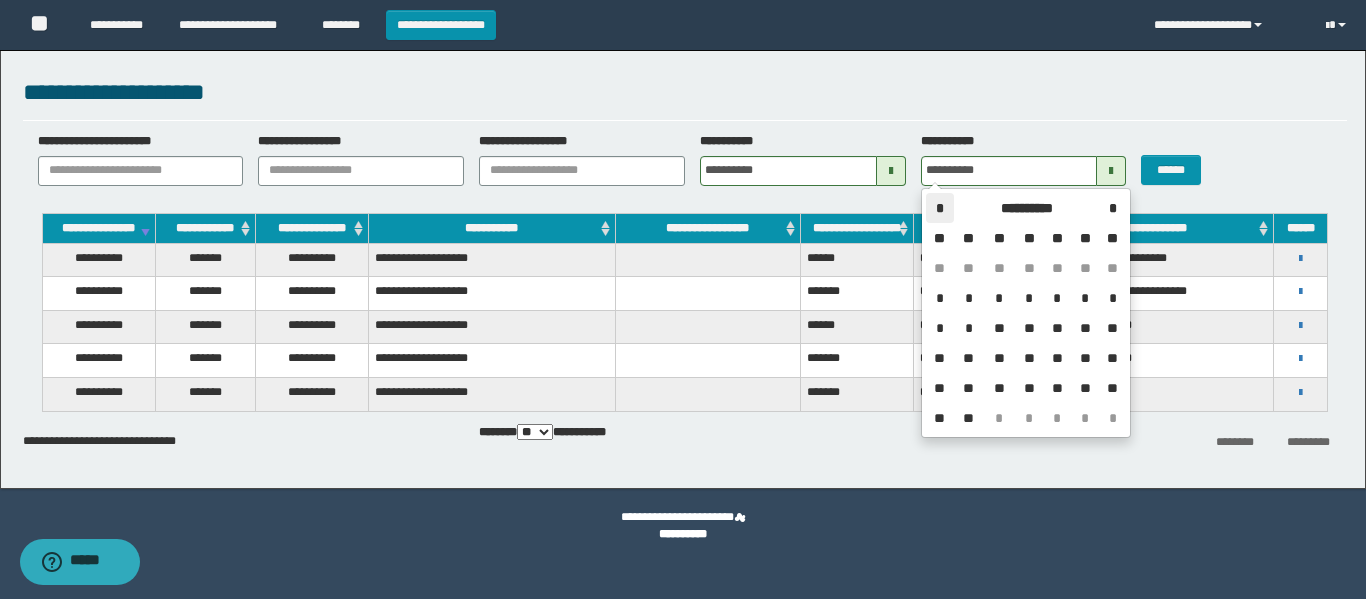 click on "*" at bounding box center (940, 208) 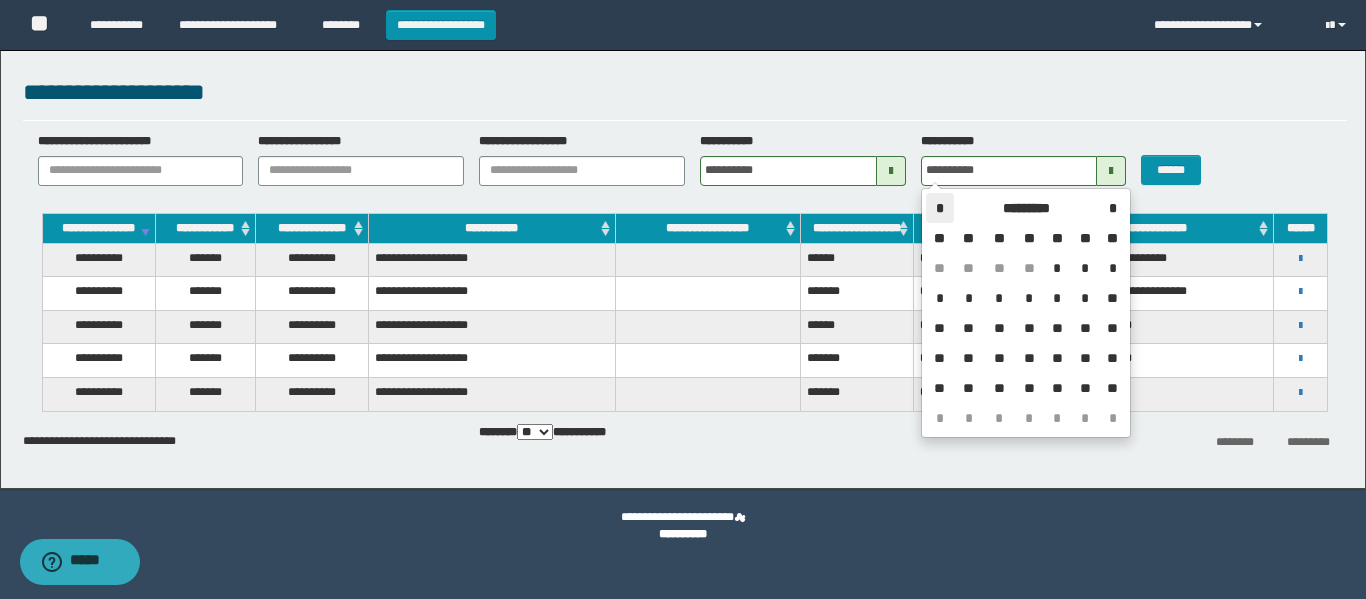 click on "*" at bounding box center (940, 208) 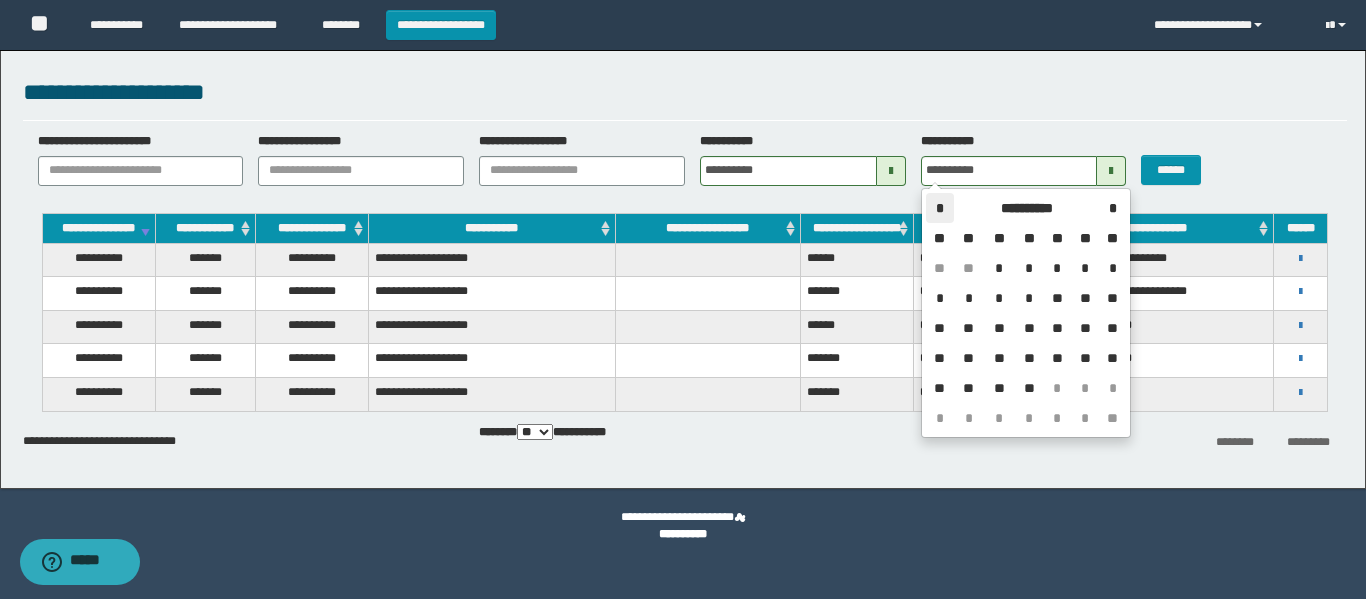 click on "*" at bounding box center (940, 208) 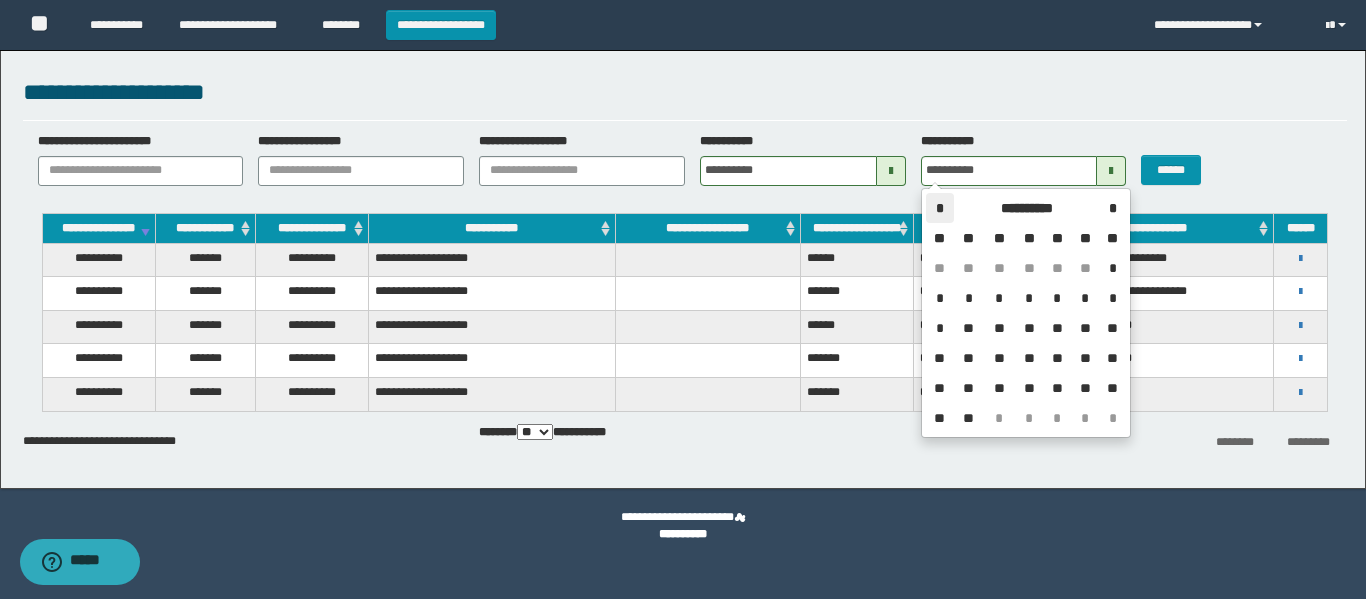 click on "*" at bounding box center [940, 208] 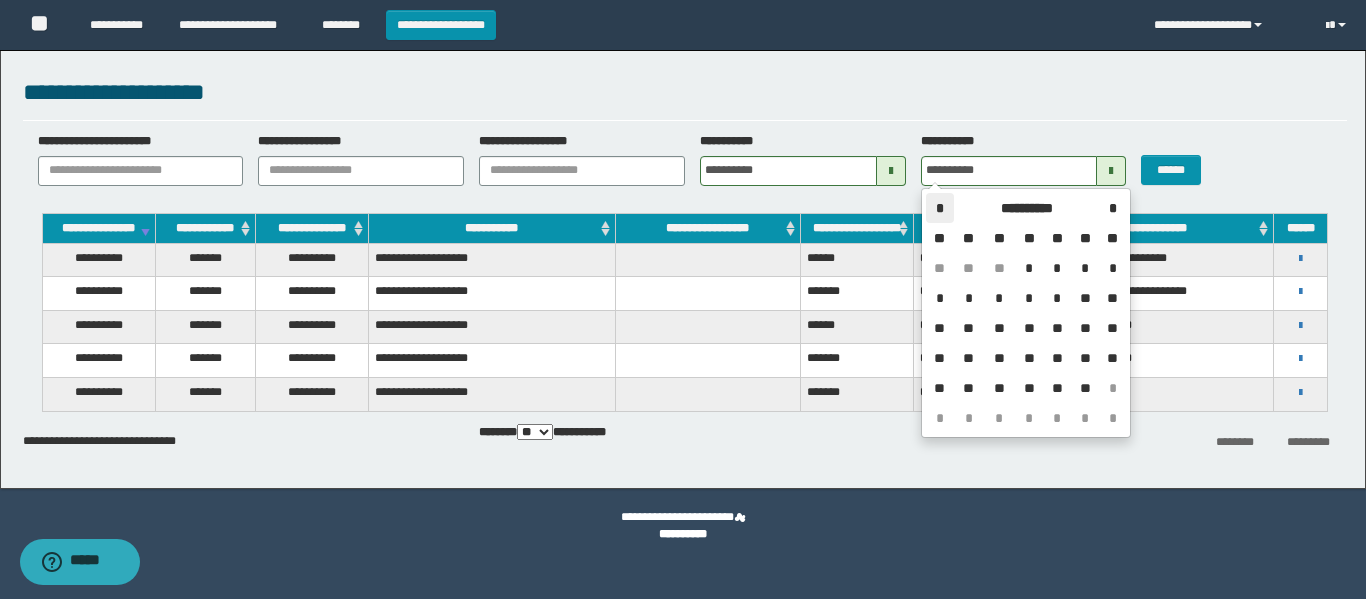 click on "*" at bounding box center (940, 208) 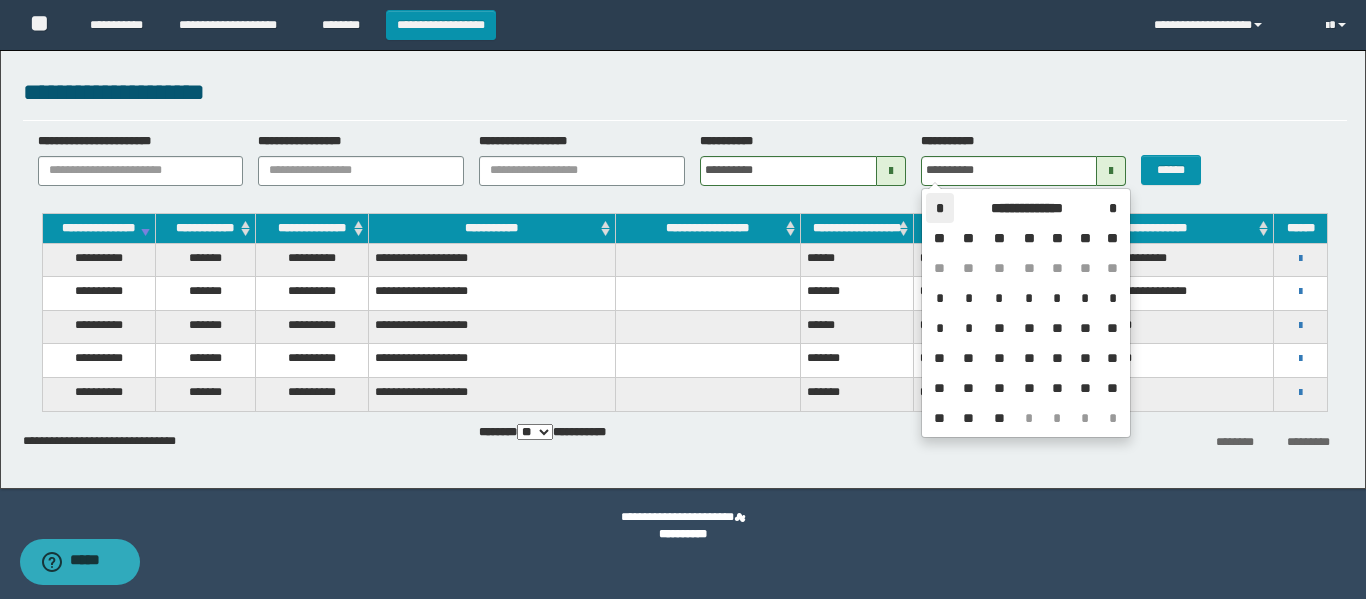 click on "*" at bounding box center (940, 208) 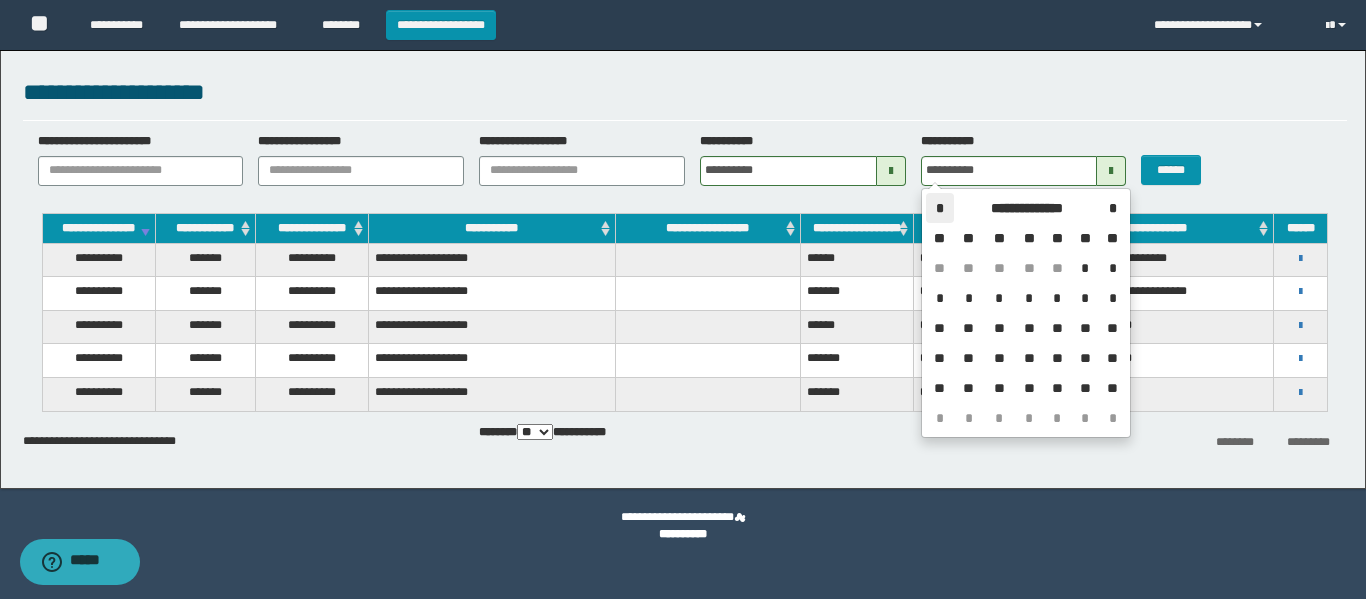 click on "*" at bounding box center (940, 208) 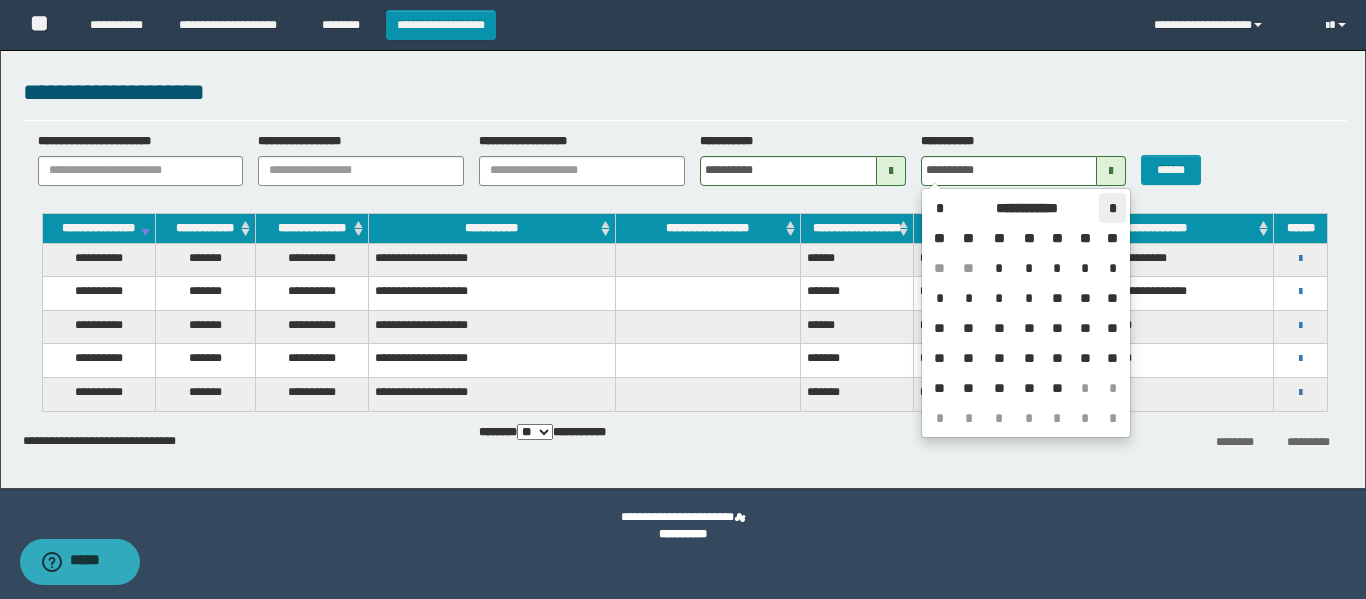 click on "*" at bounding box center (1112, 208) 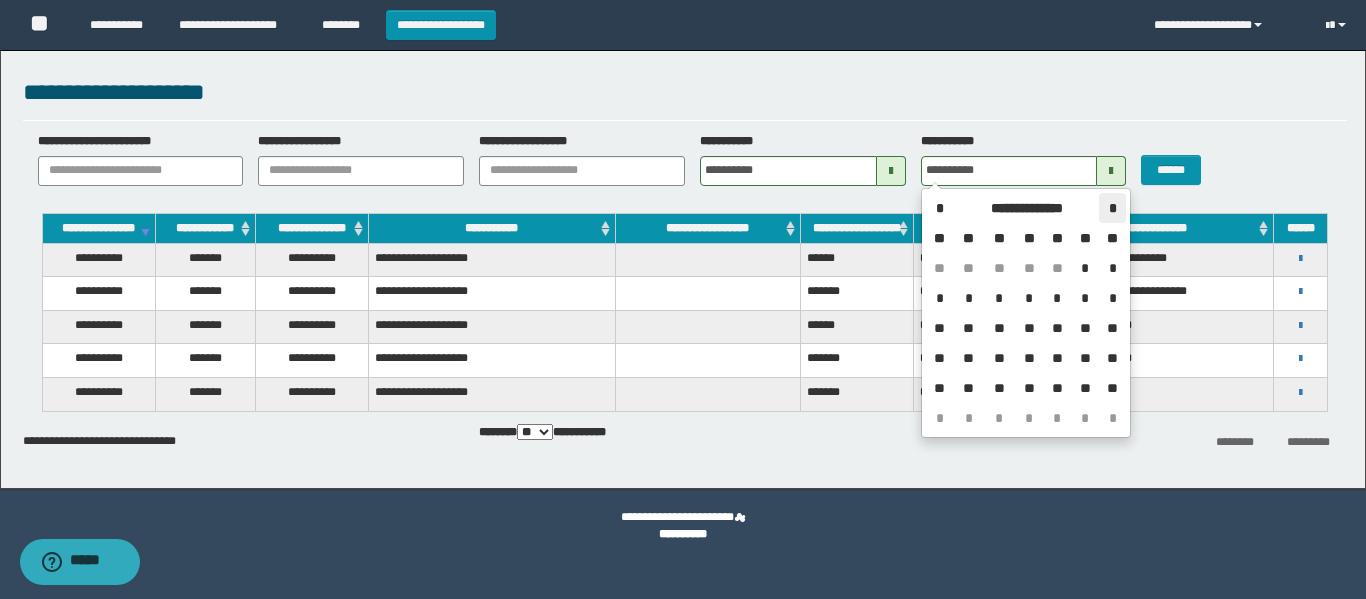 click on "*" at bounding box center (1112, 208) 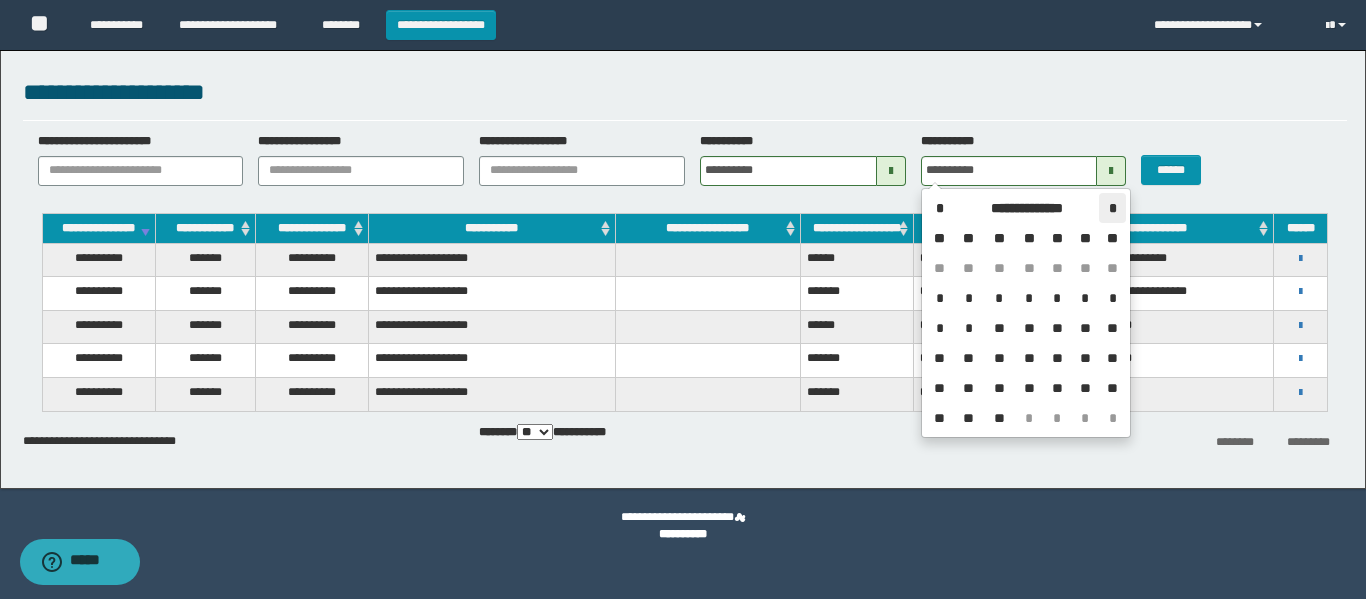 click on "*" at bounding box center [1112, 208] 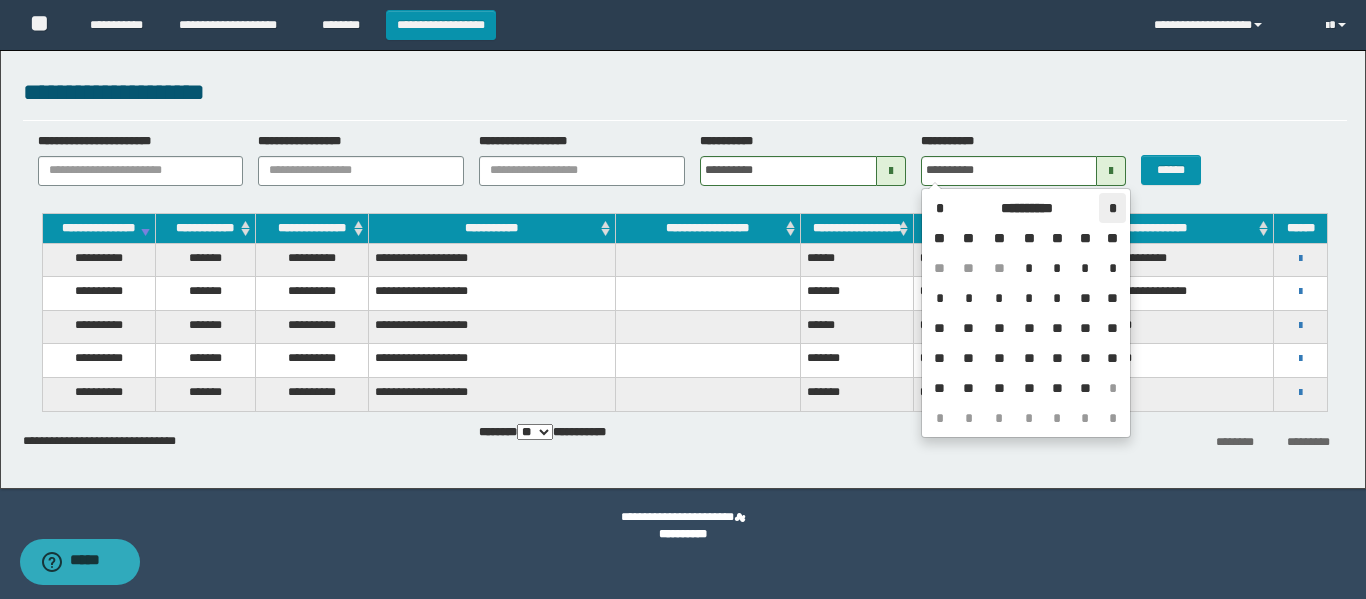 click on "*" at bounding box center [1112, 208] 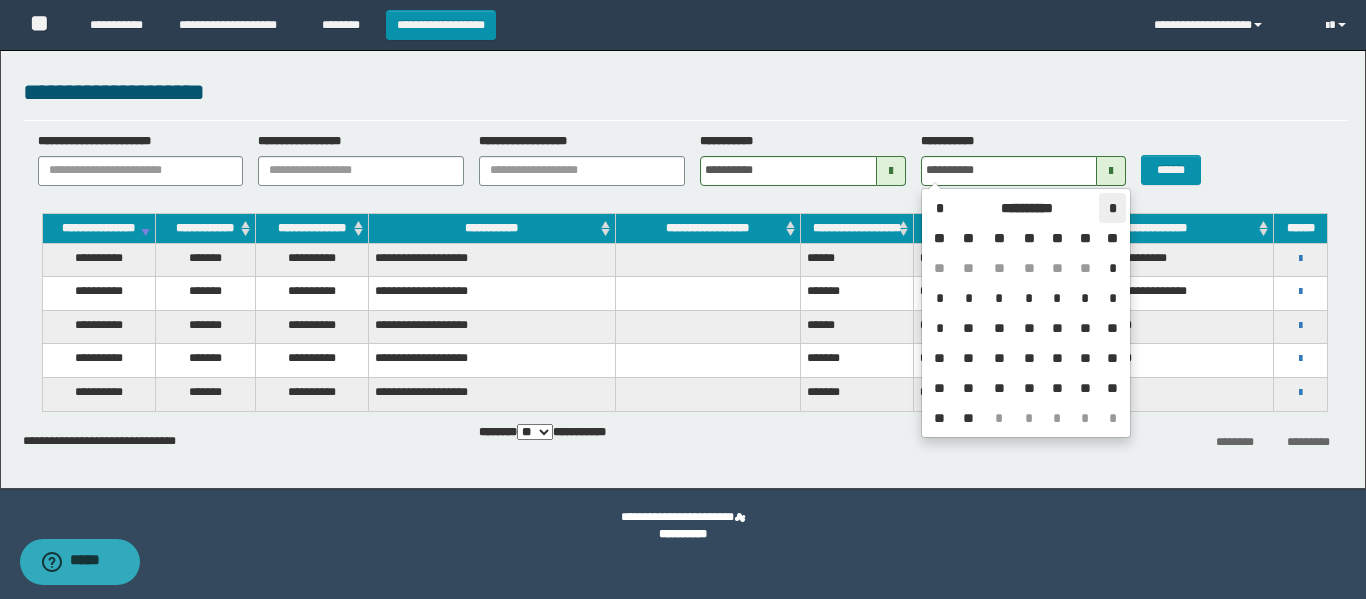 click on "*" at bounding box center [1112, 208] 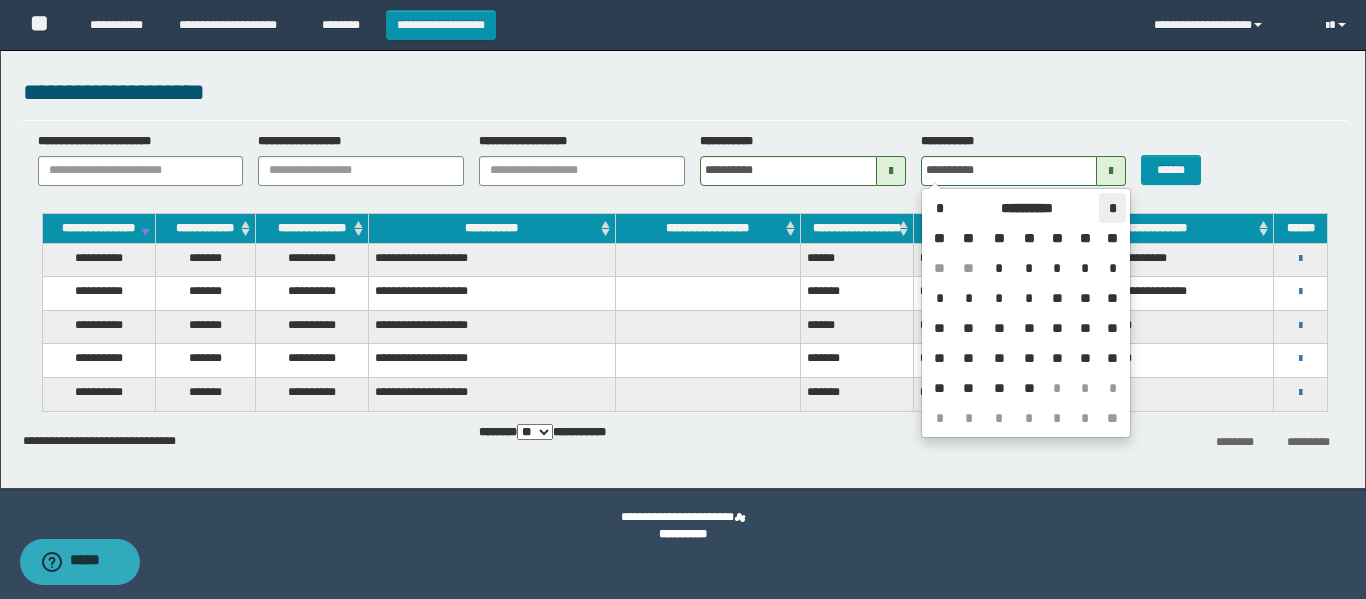 click on "*" at bounding box center [1112, 208] 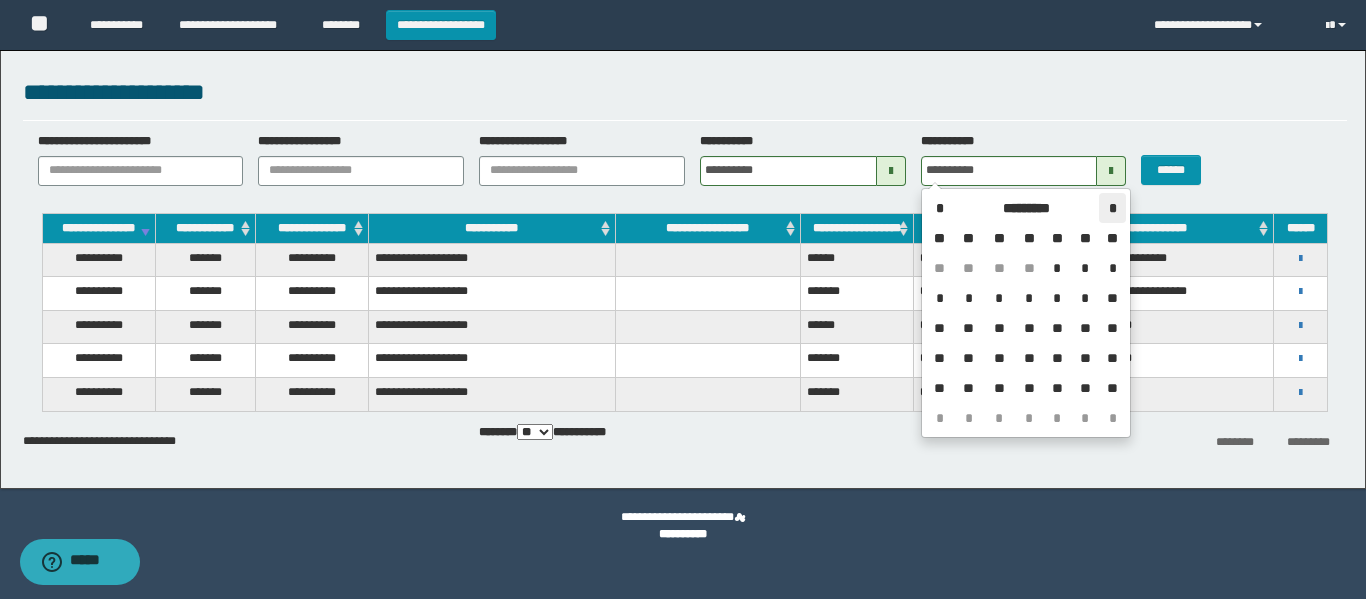 click on "*" at bounding box center (1112, 208) 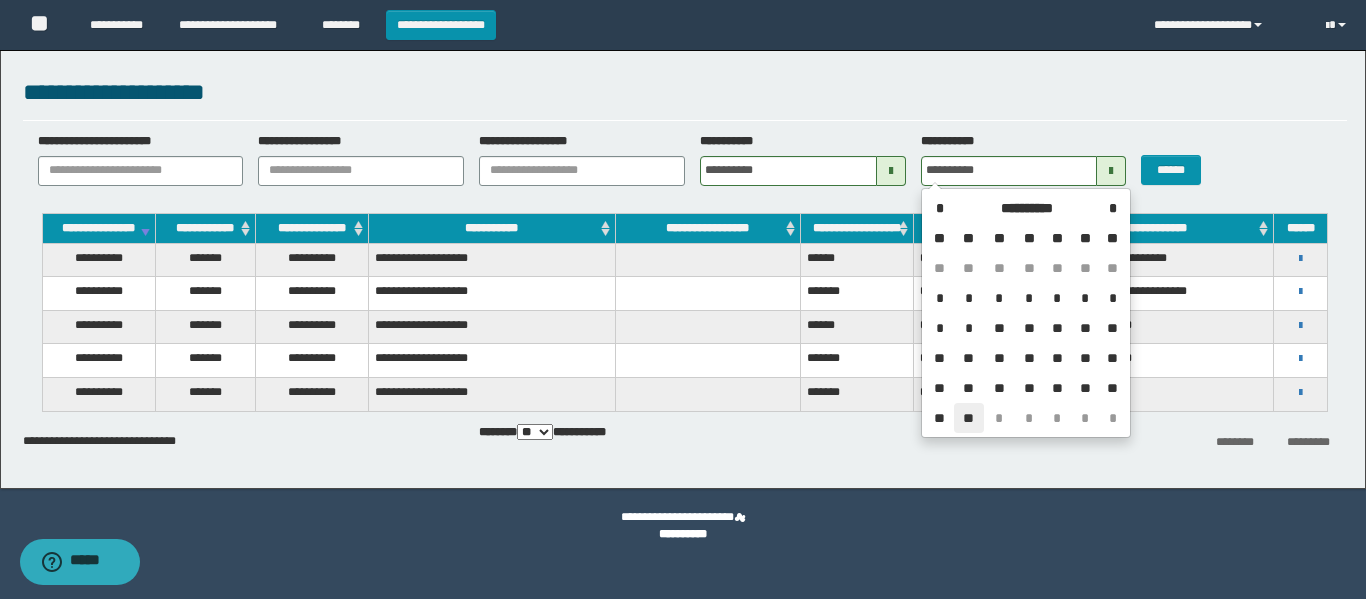 click on "**" at bounding box center (968, 418) 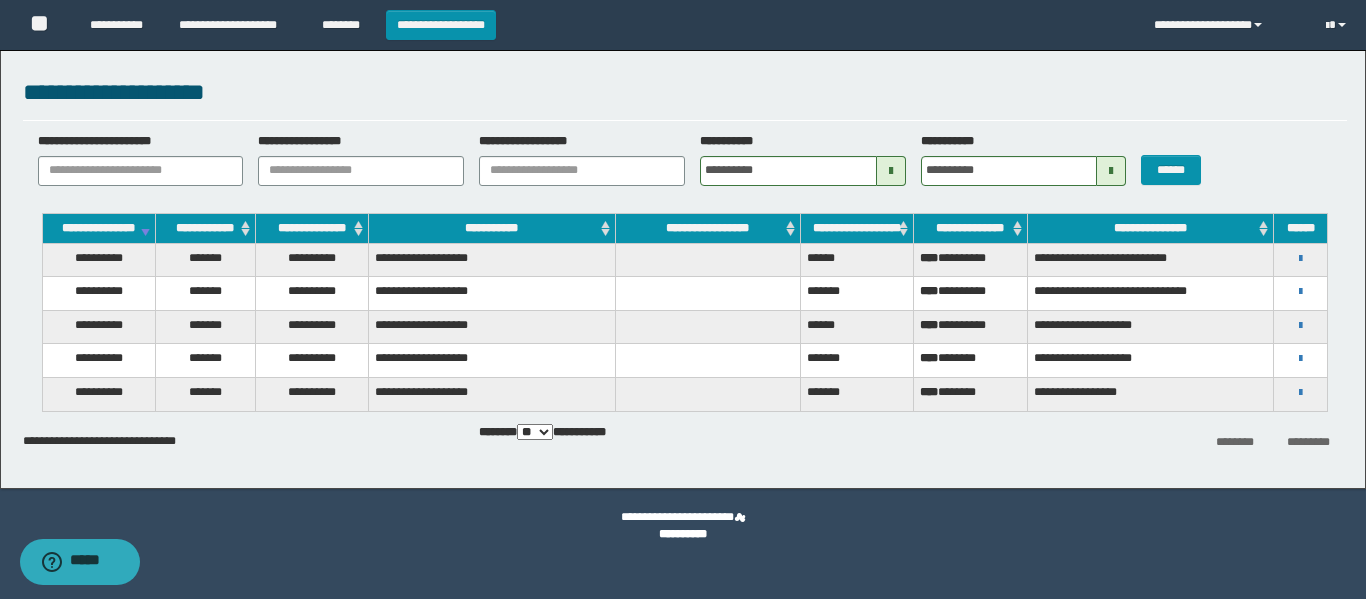 click on "**********" at bounding box center [133, 159] 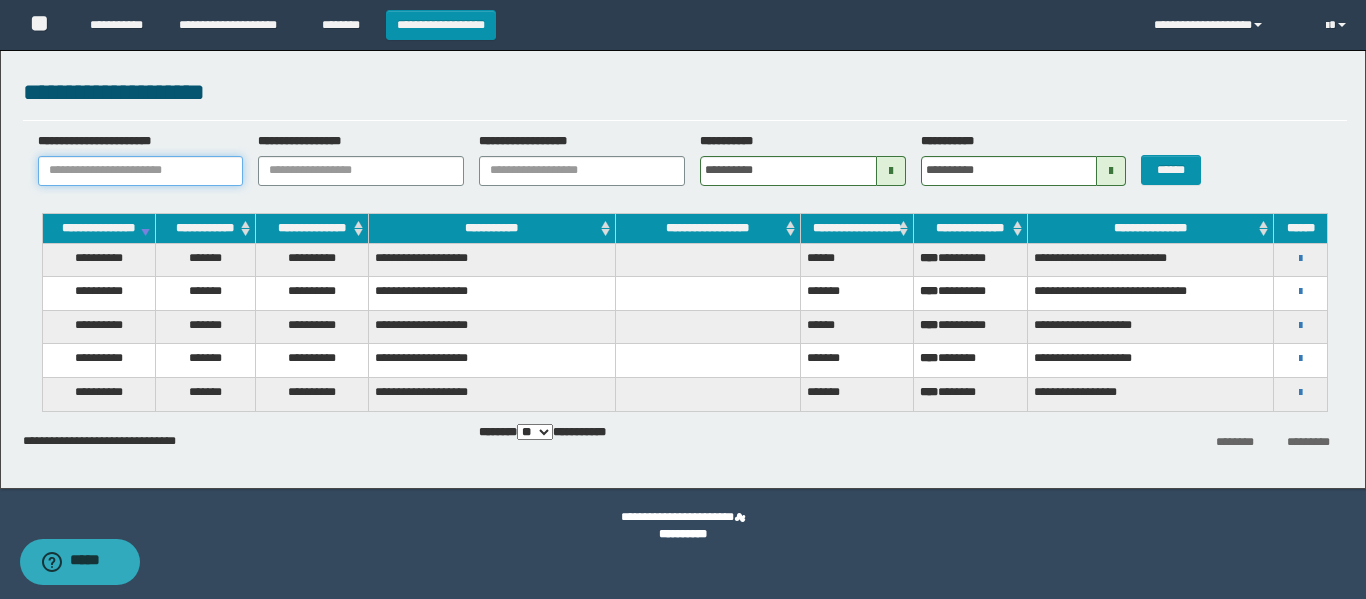 click on "**********" at bounding box center [141, 171] 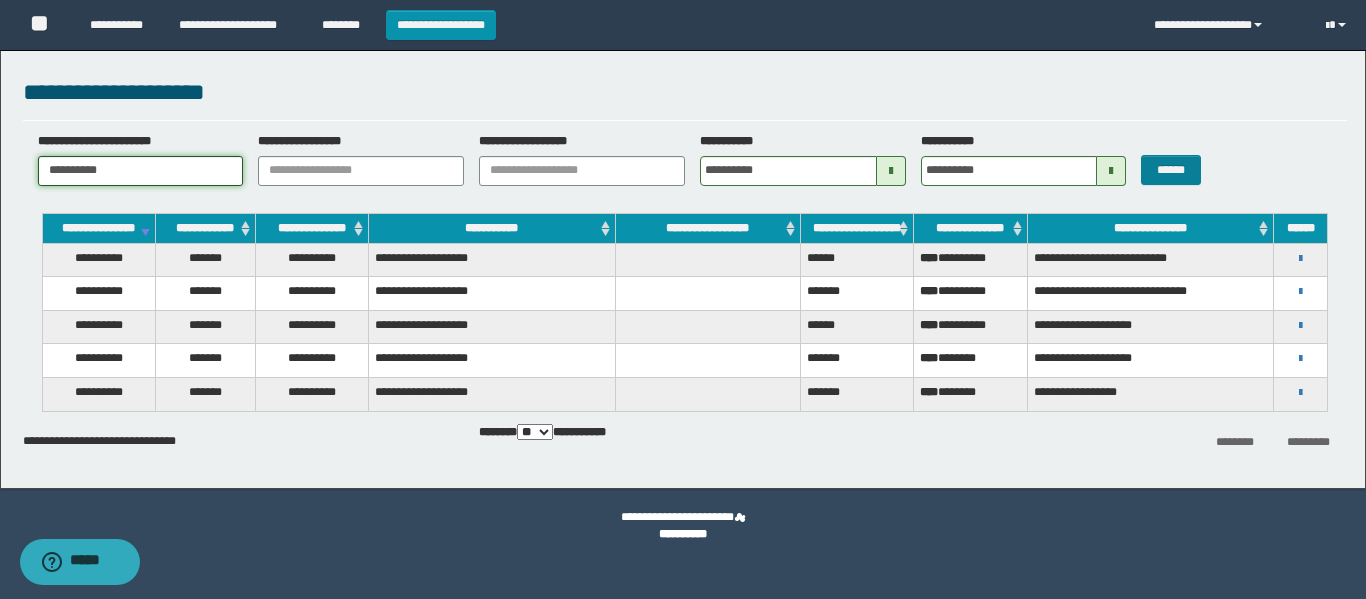 type on "**********" 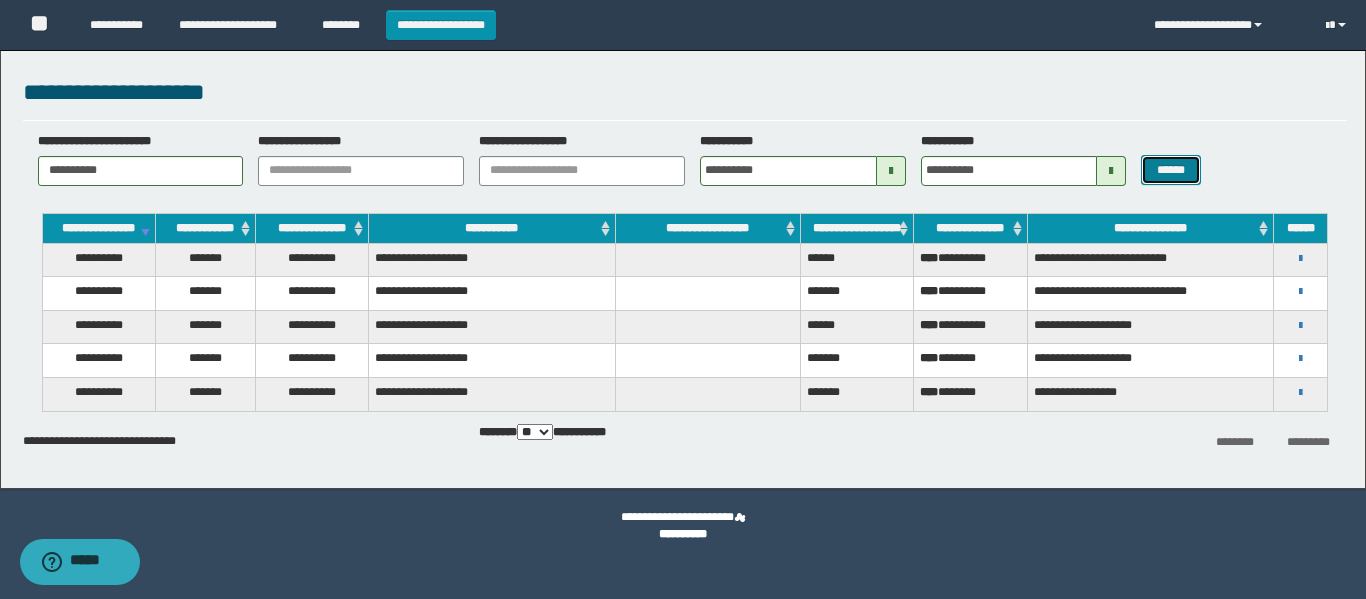 click on "******" at bounding box center [1170, 170] 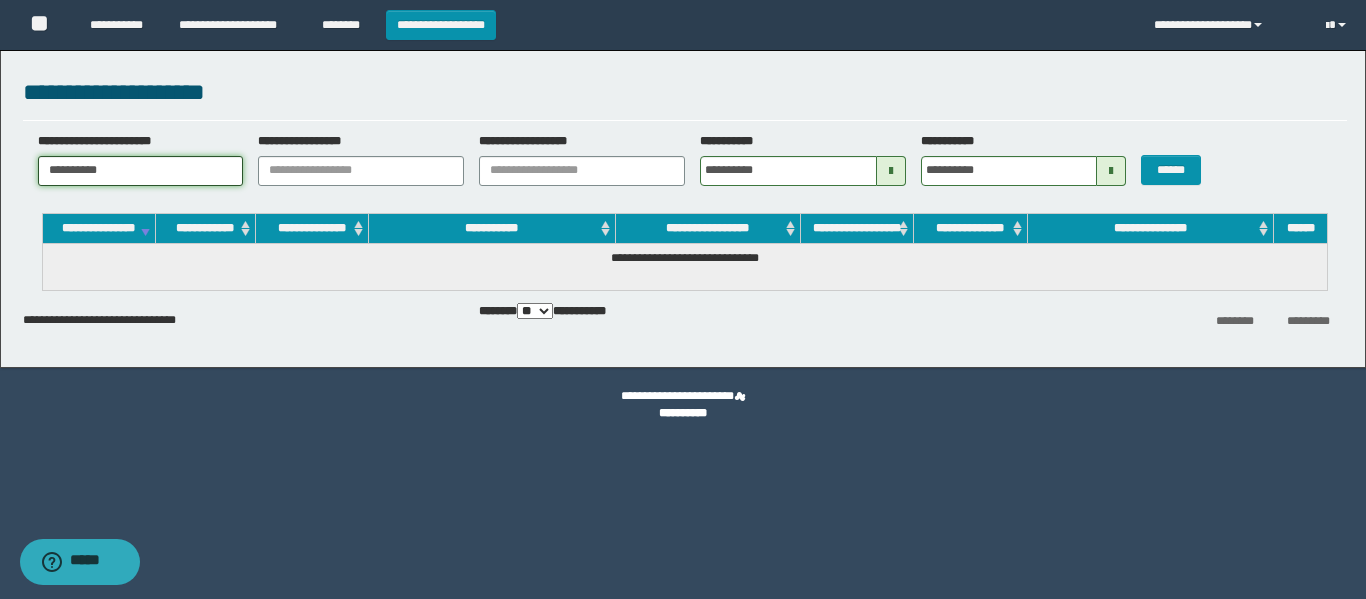 drag, startPoint x: 146, startPoint y: 170, endPoint x: 0, endPoint y: 150, distance: 147.3635 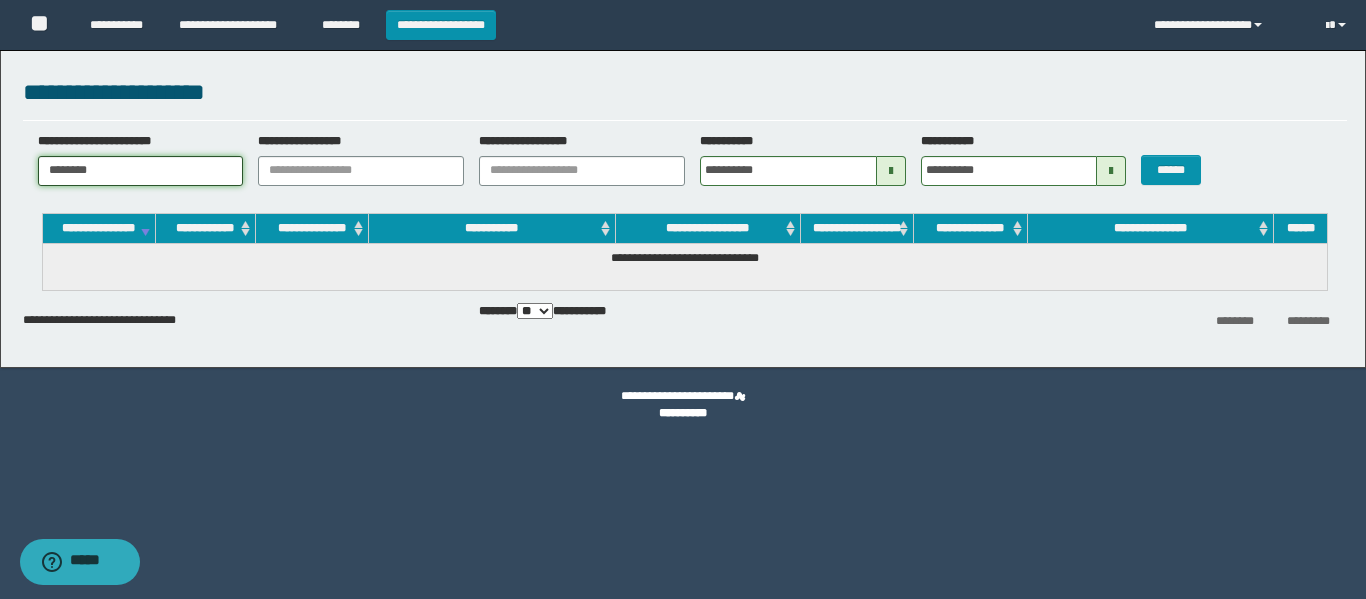 type on "********" 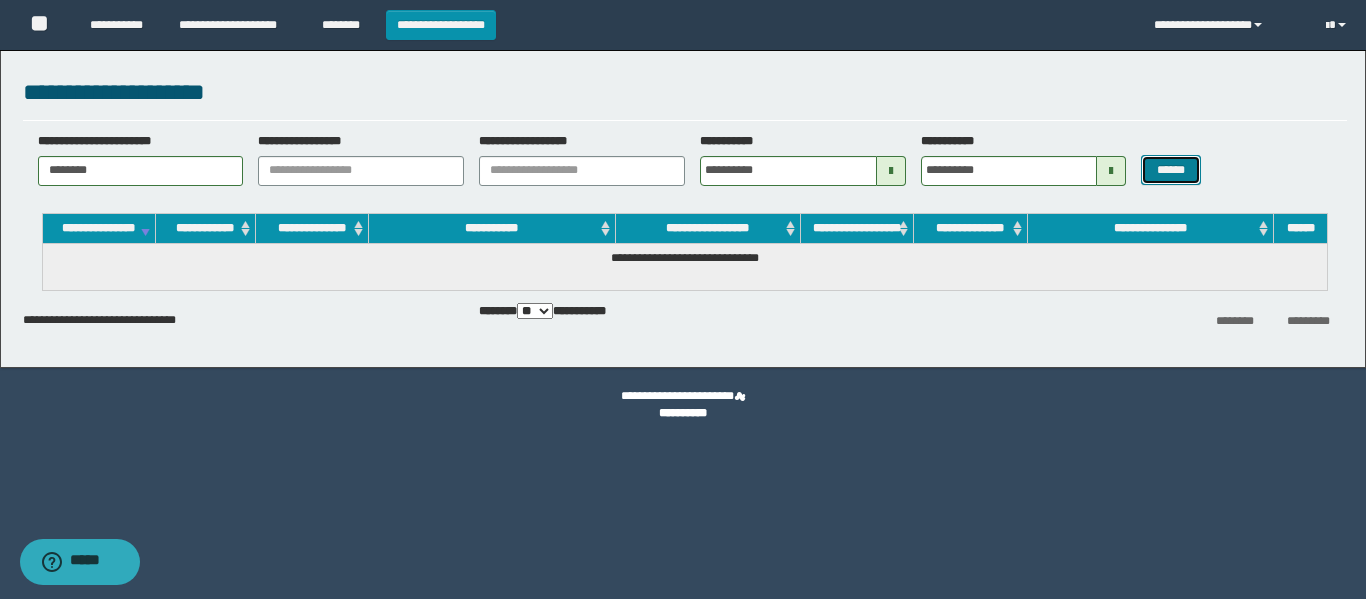 click on "******" at bounding box center (1170, 170) 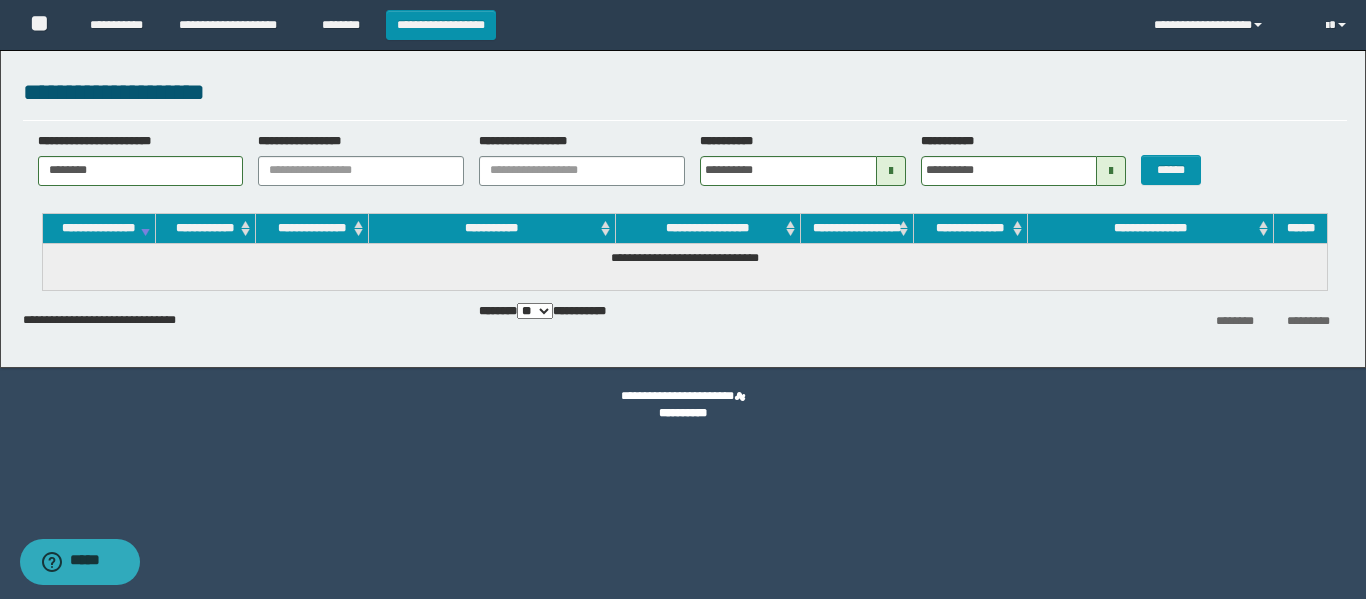 click at bounding box center [891, 171] 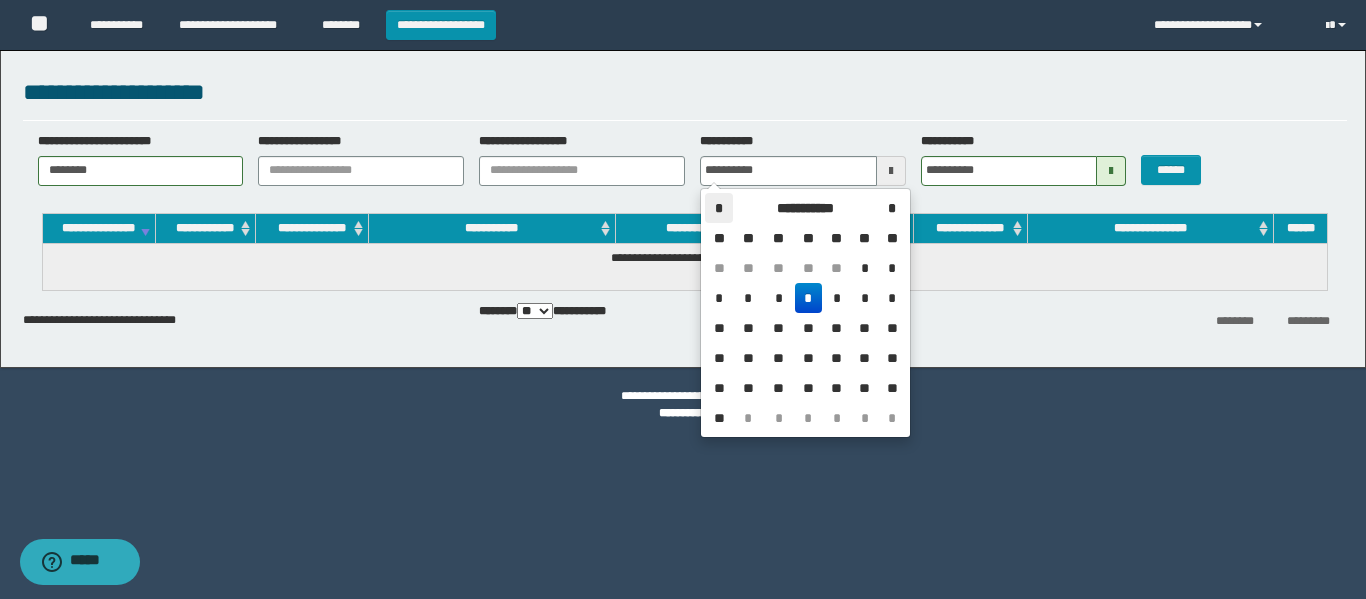click on "*" at bounding box center (719, 208) 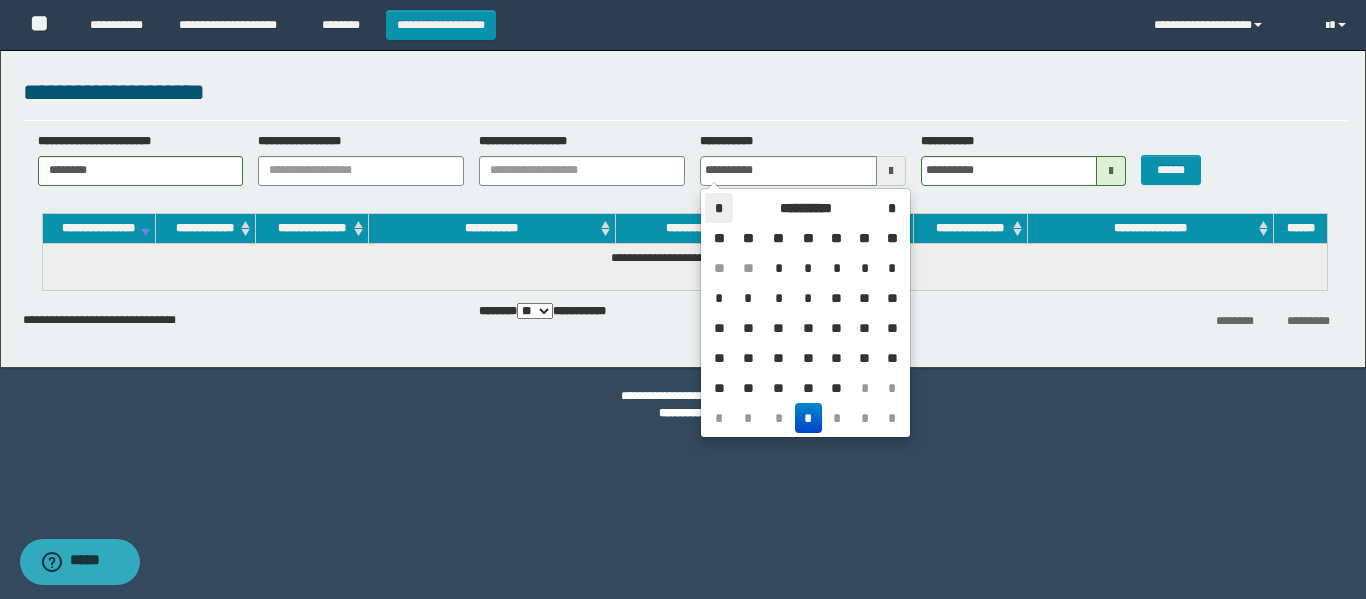 click on "*" at bounding box center [719, 208] 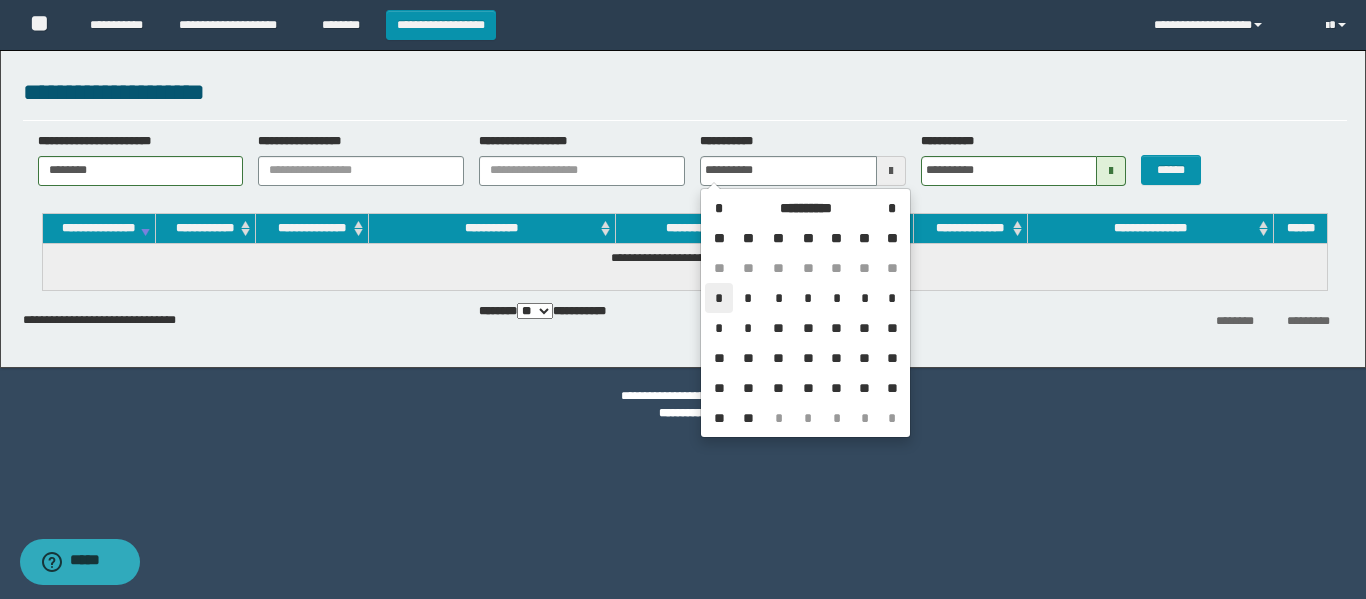 click on "*" at bounding box center [719, 298] 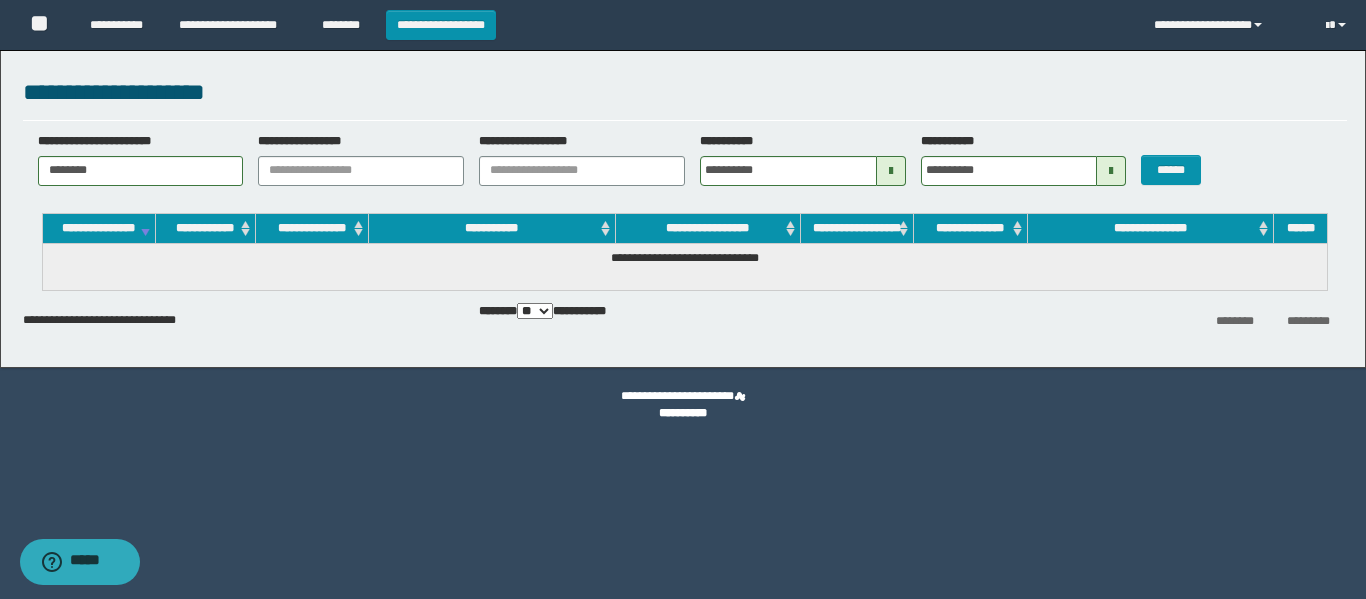 click at bounding box center [1111, 171] 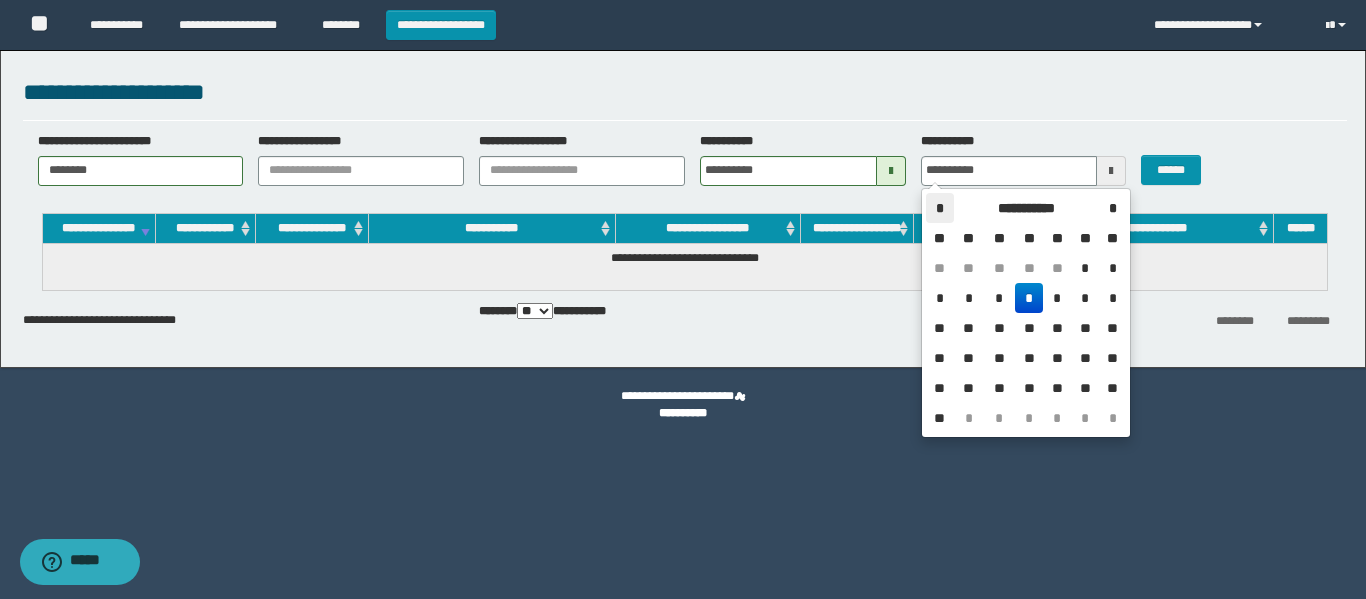 click on "*" at bounding box center [940, 208] 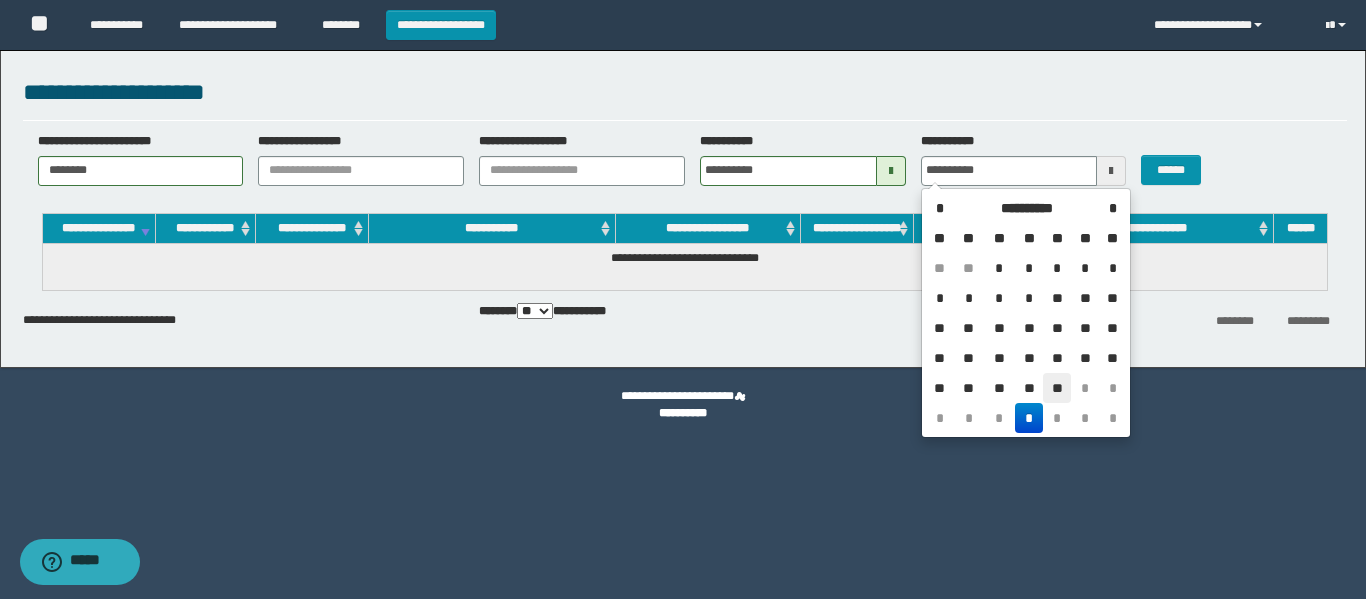 click on "**" at bounding box center [1057, 388] 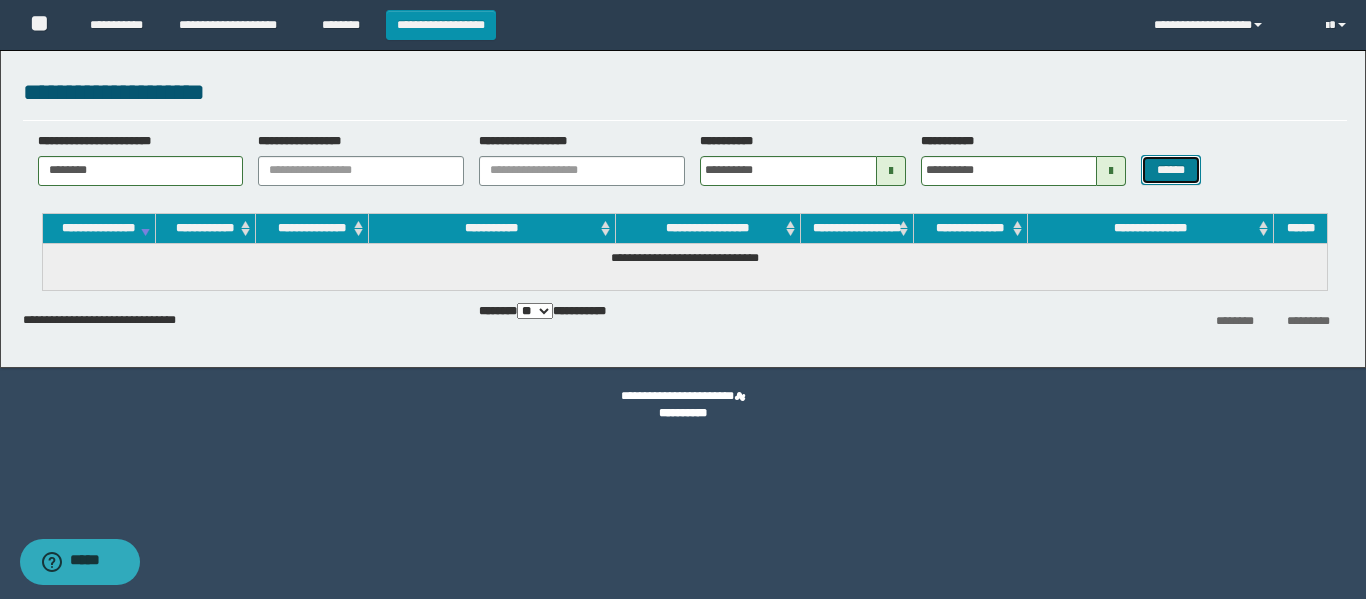 click on "******" at bounding box center [1170, 170] 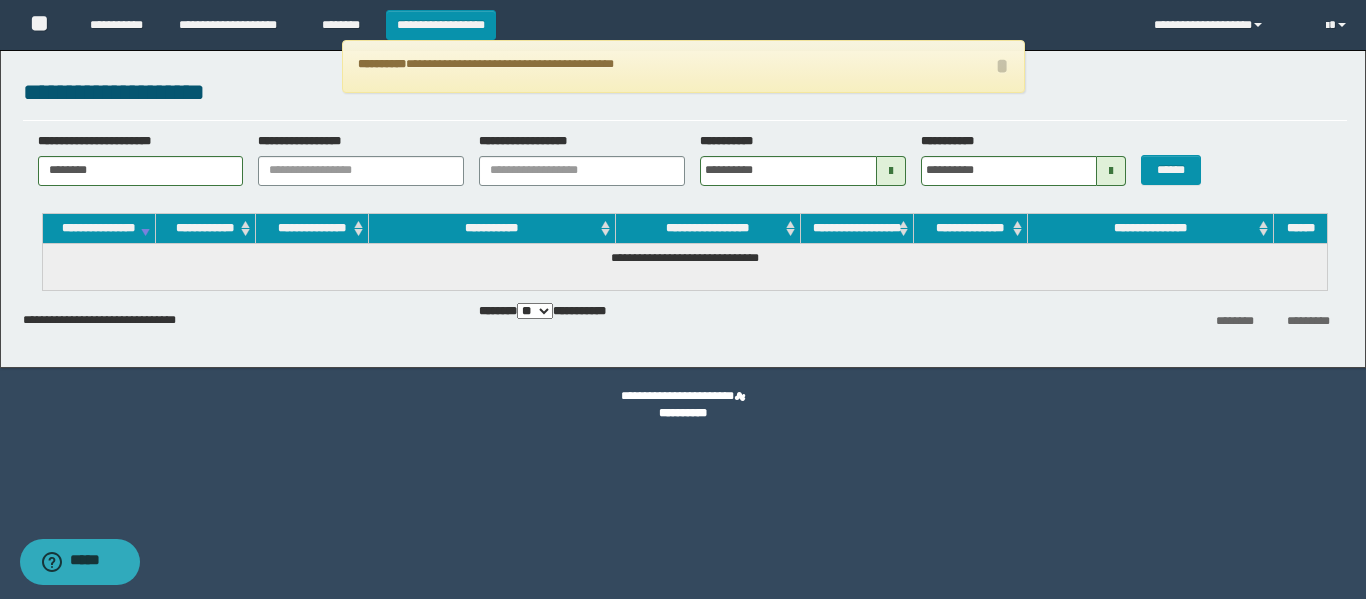 click on "**********" at bounding box center (683, 66) 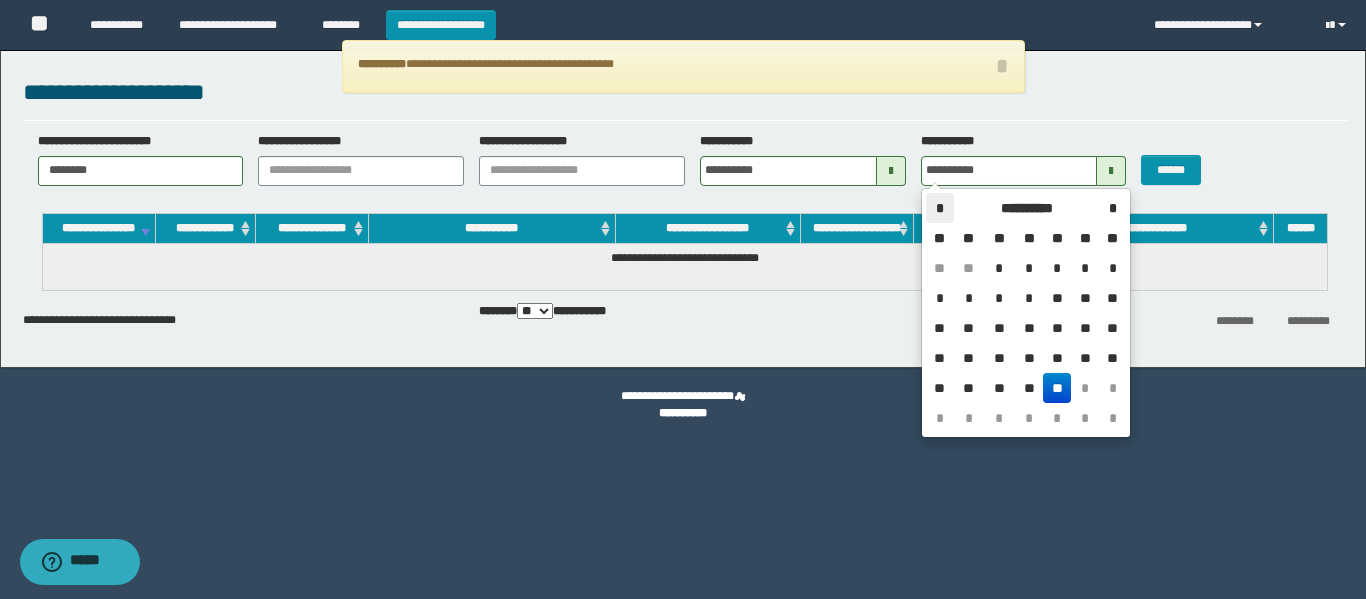 click on "*" at bounding box center [940, 208] 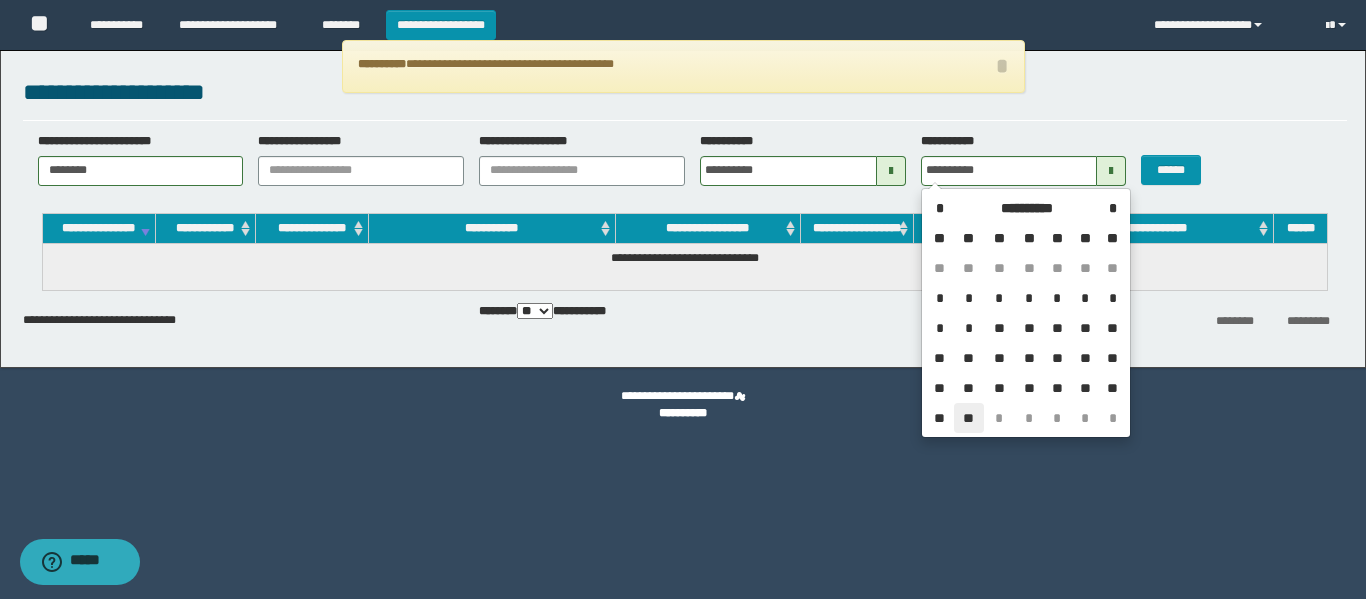 click on "**" at bounding box center (968, 418) 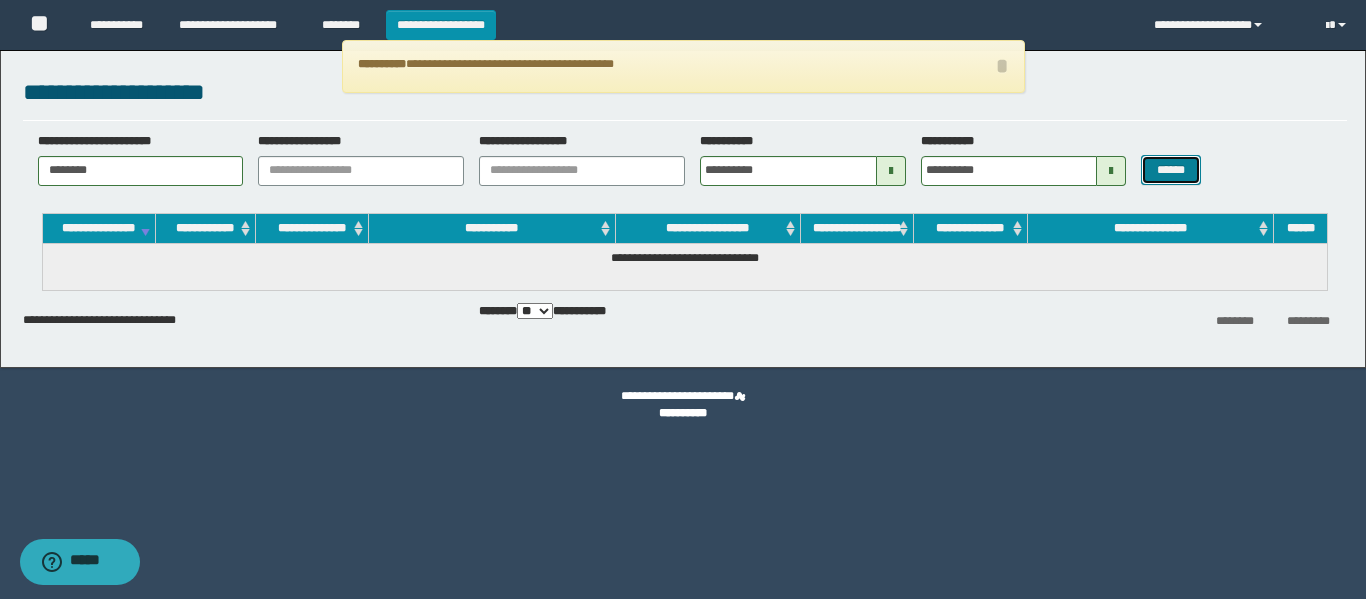 click on "******" at bounding box center (1170, 170) 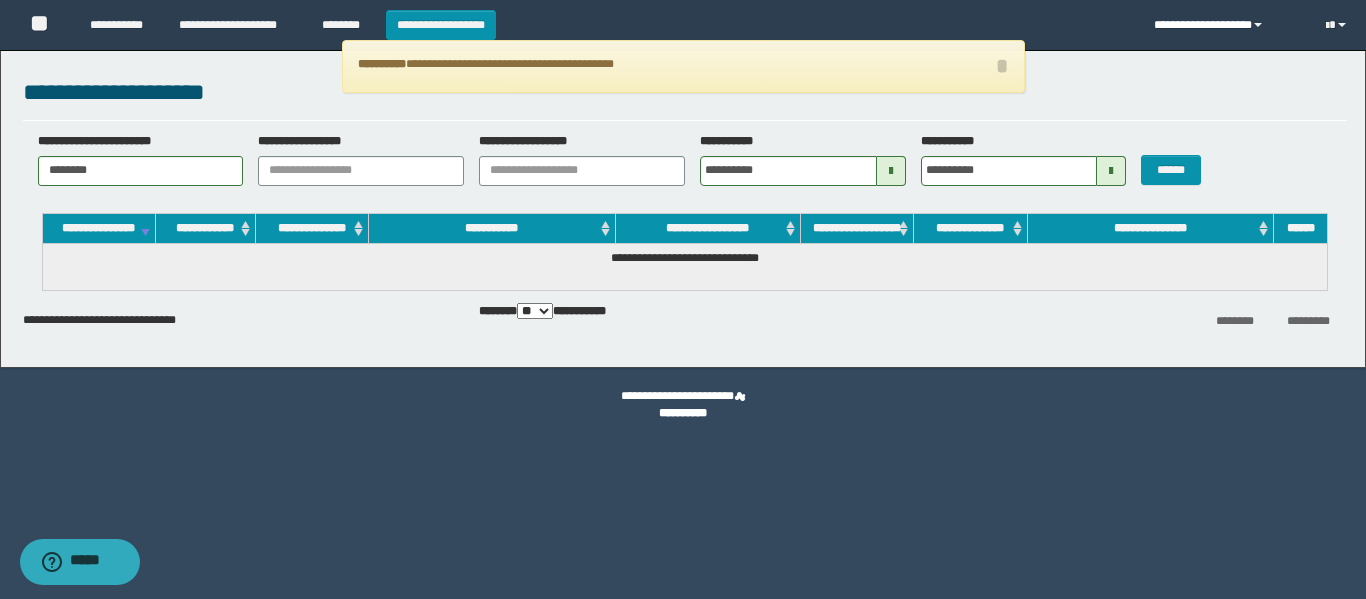 click on "**********" at bounding box center [1225, 25] 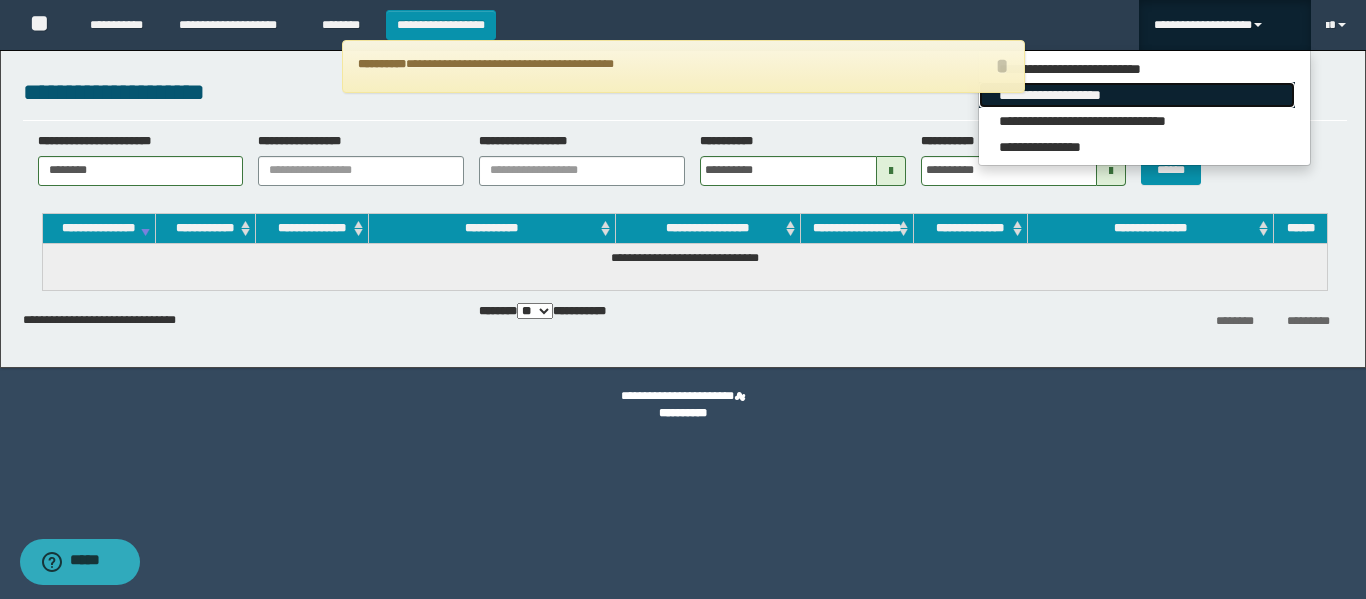 click on "**********" at bounding box center [1137, 95] 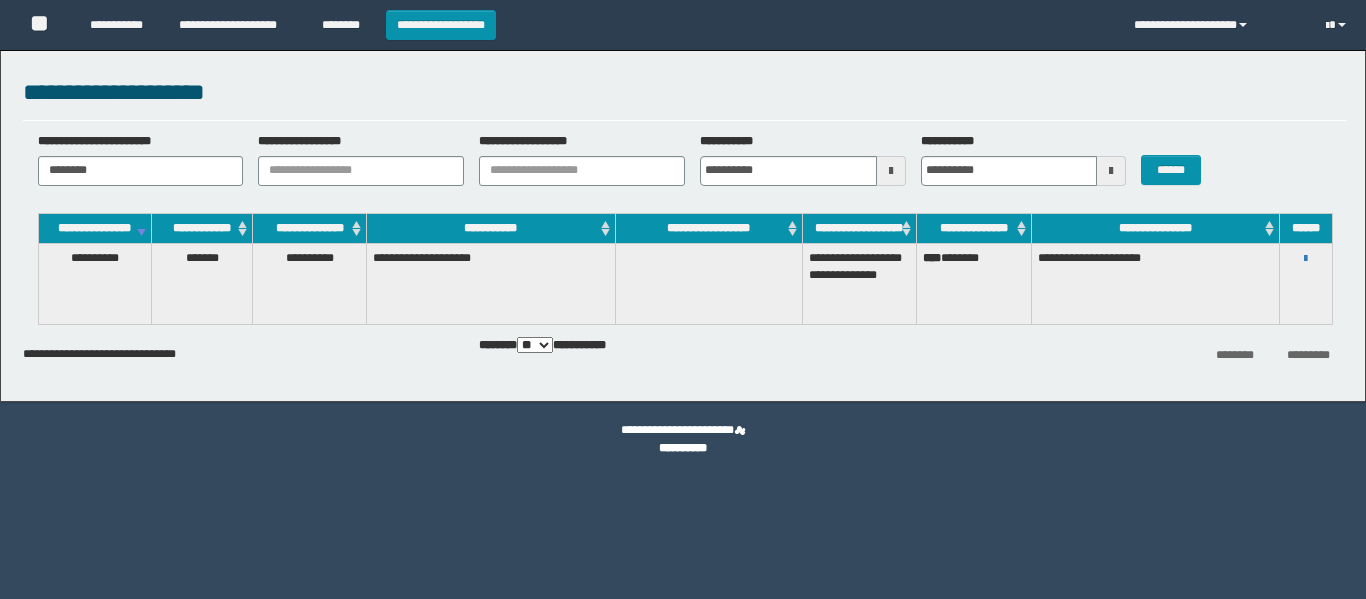 scroll, scrollTop: 0, scrollLeft: 0, axis: both 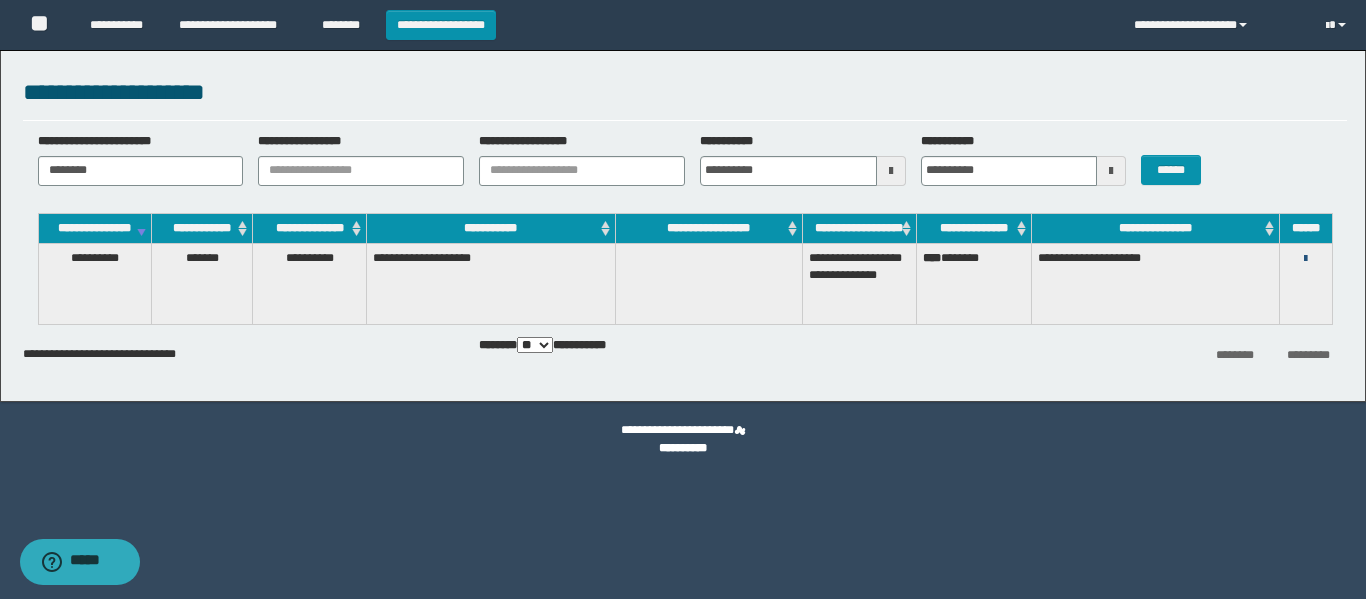 click at bounding box center (1305, 259) 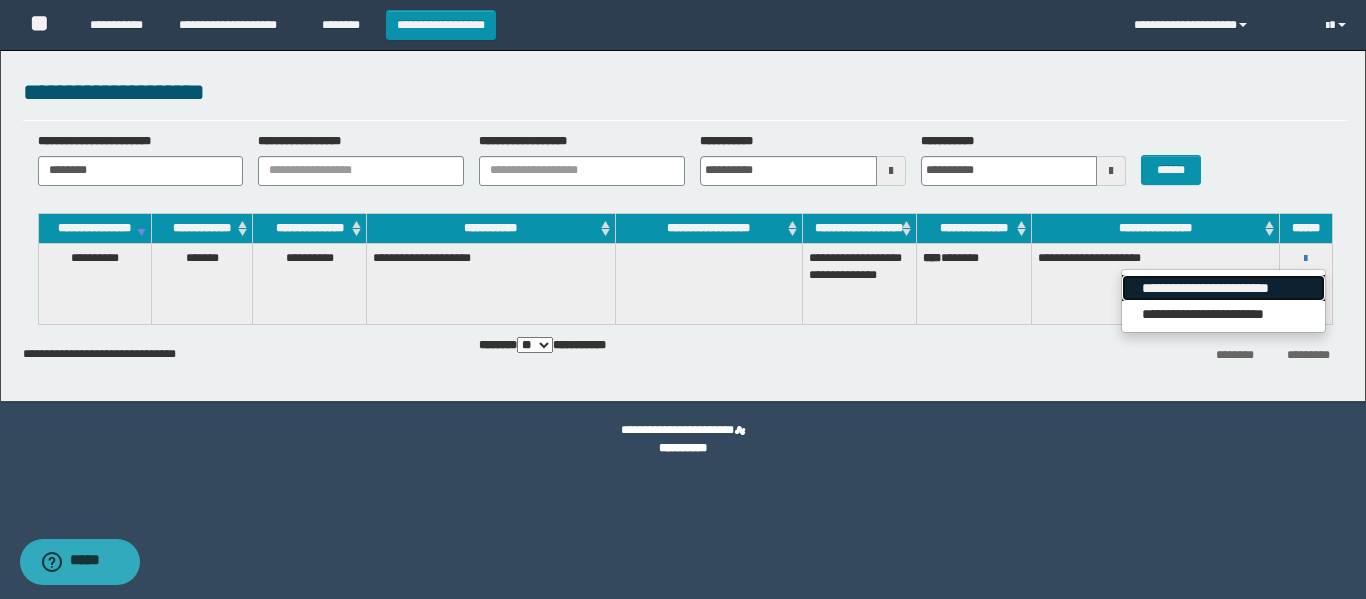 click on "**********" at bounding box center [1223, 288] 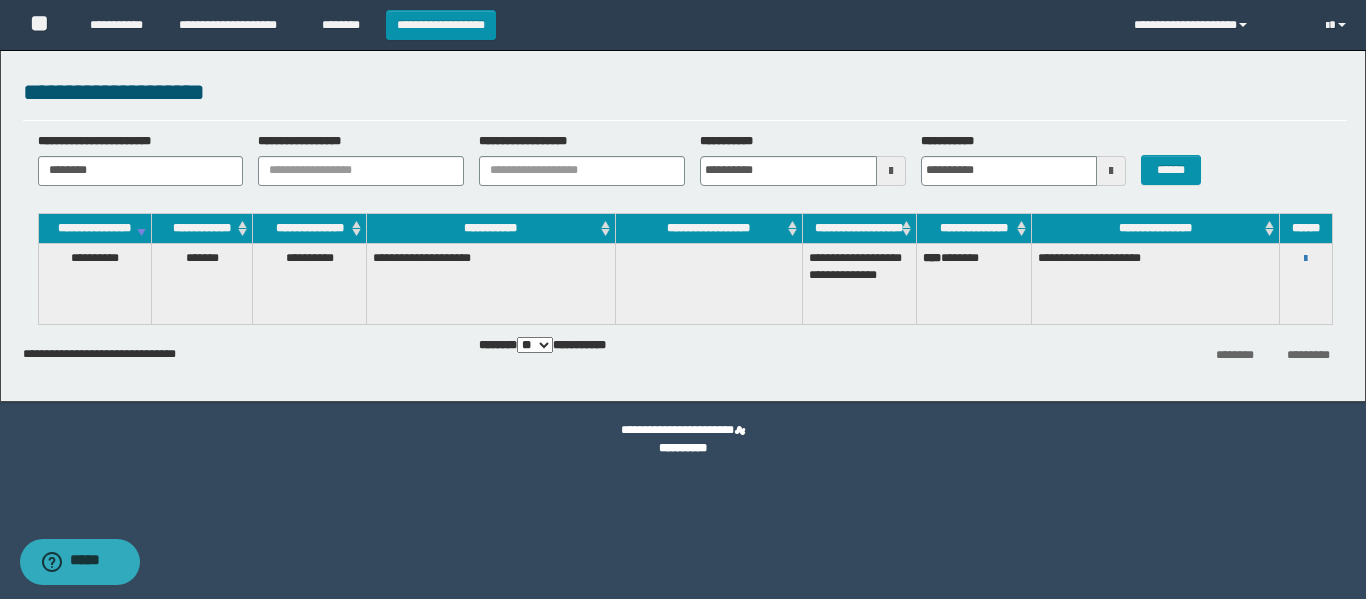 click on "**********" at bounding box center [683, 299] 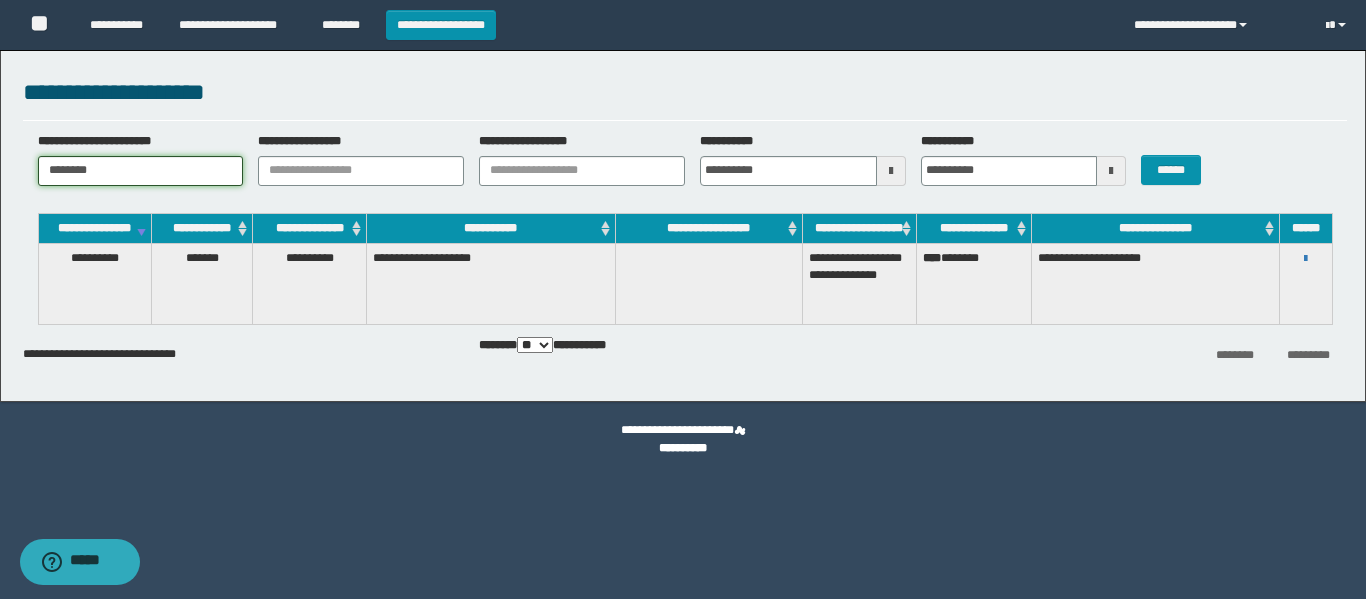 drag, startPoint x: 130, startPoint y: 162, endPoint x: 0, endPoint y: 154, distance: 130.24593 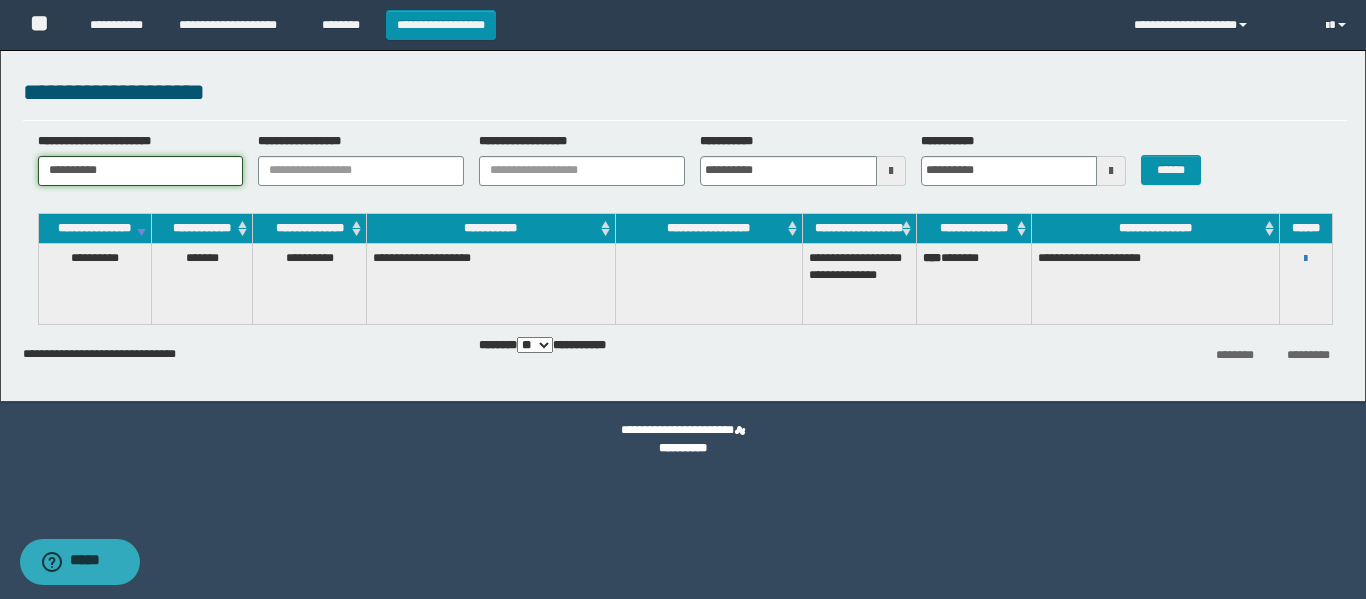 type on "**********" 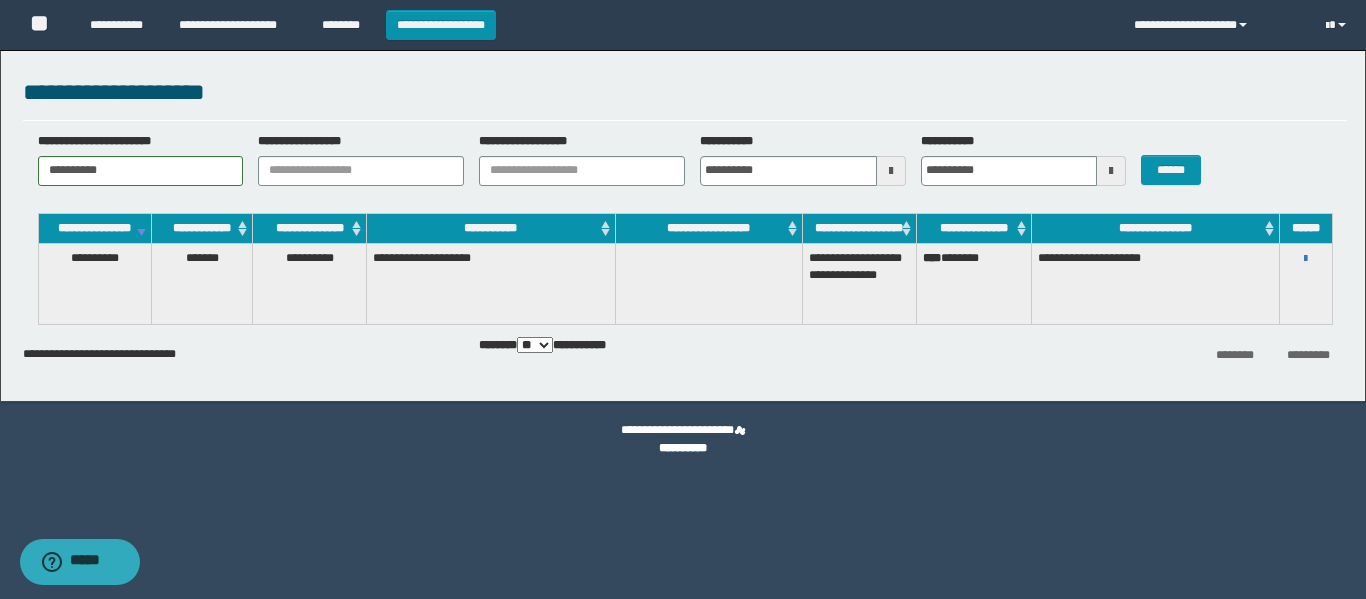 click at bounding box center [891, 171] 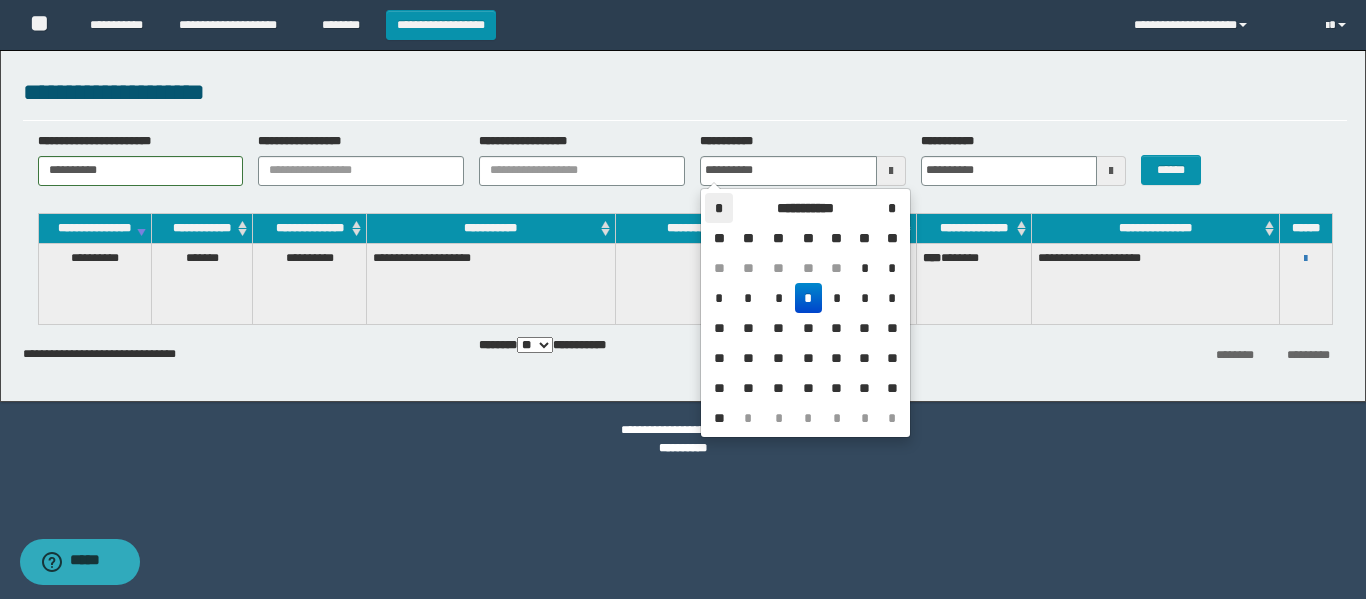 click on "*" at bounding box center (719, 208) 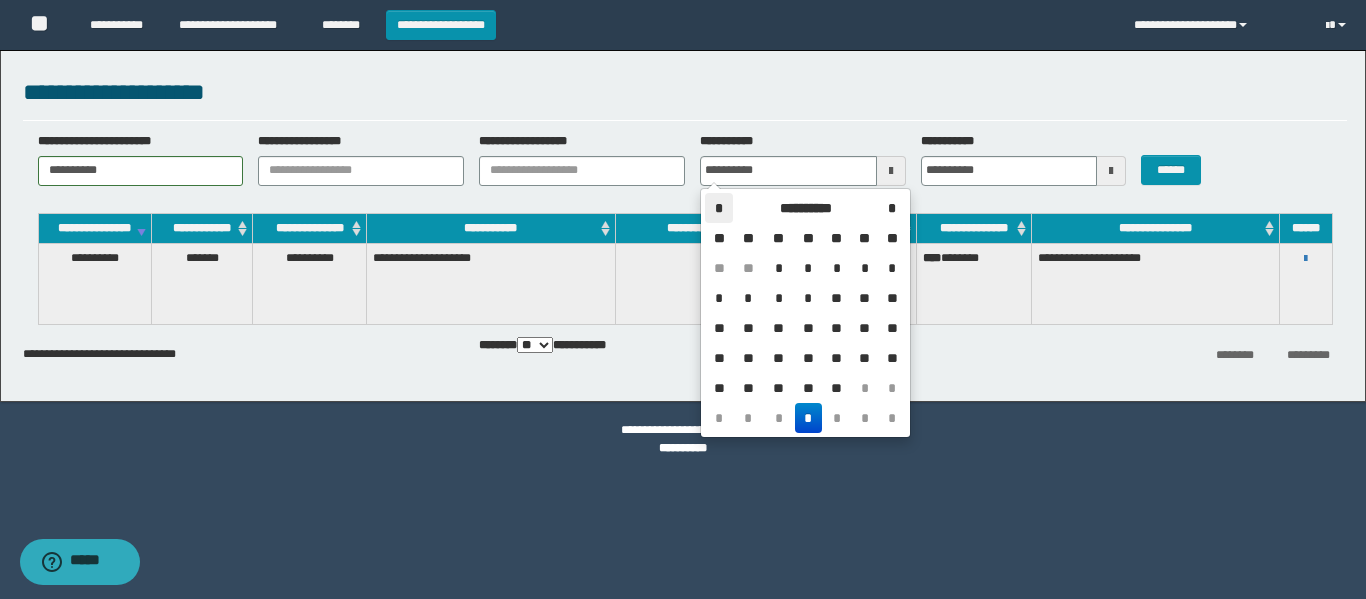 click on "*" at bounding box center (719, 208) 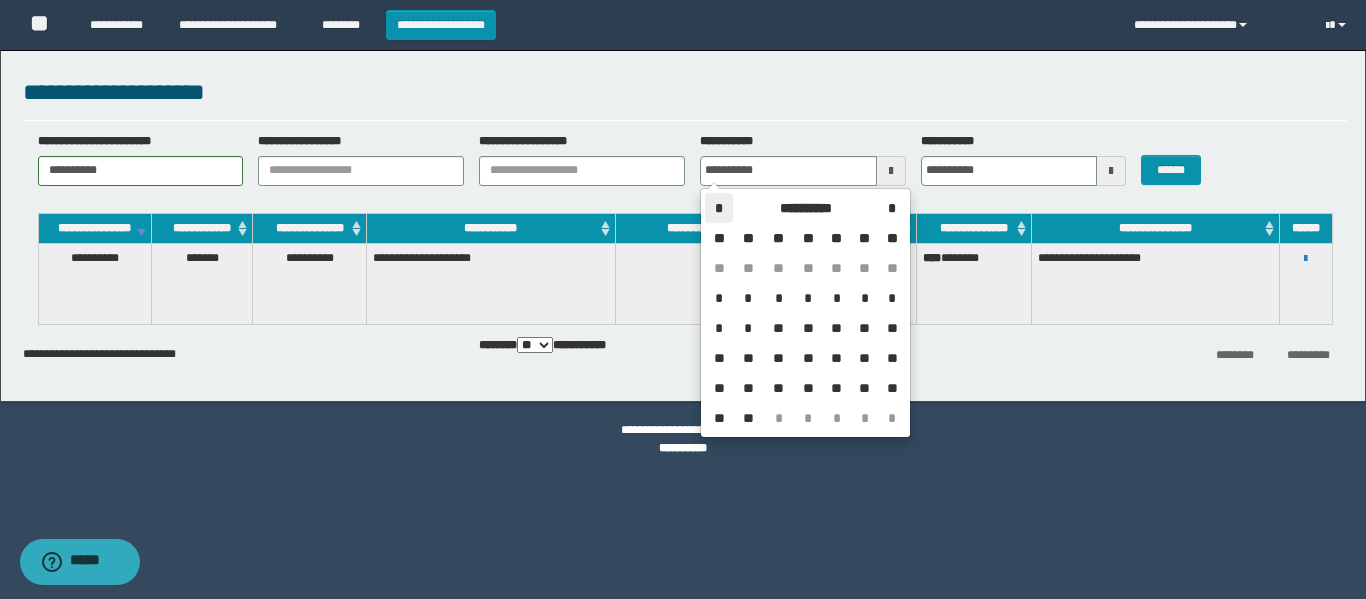 click on "*" at bounding box center [719, 208] 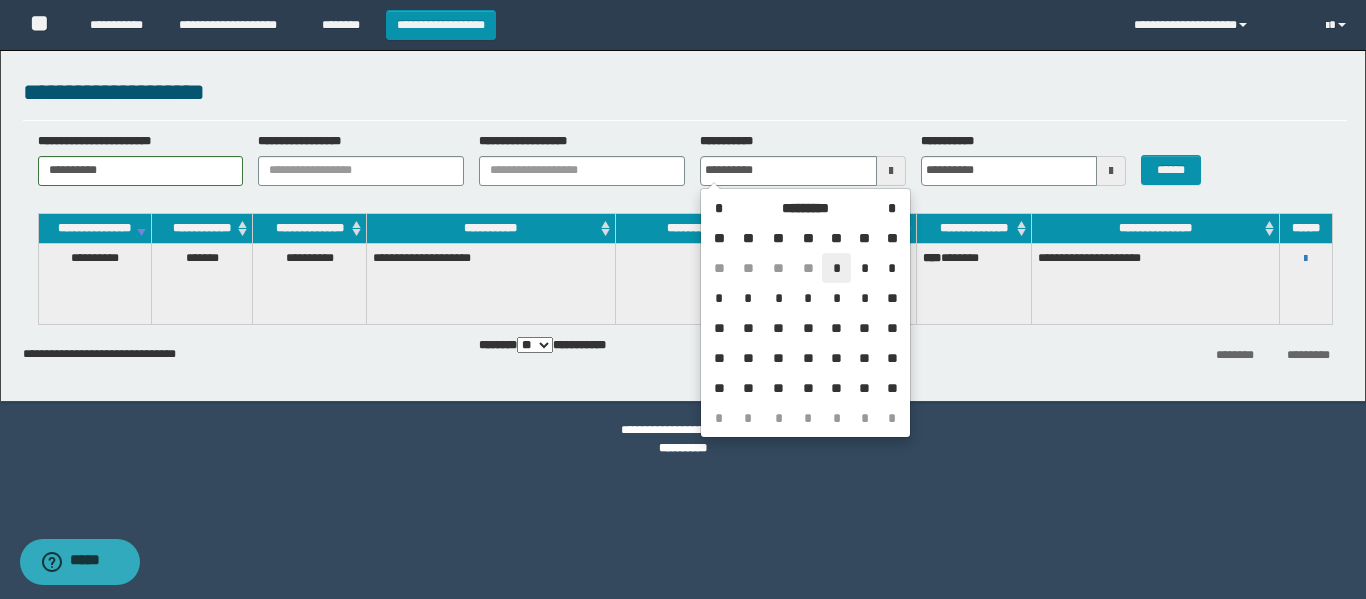 click on "*" at bounding box center [836, 268] 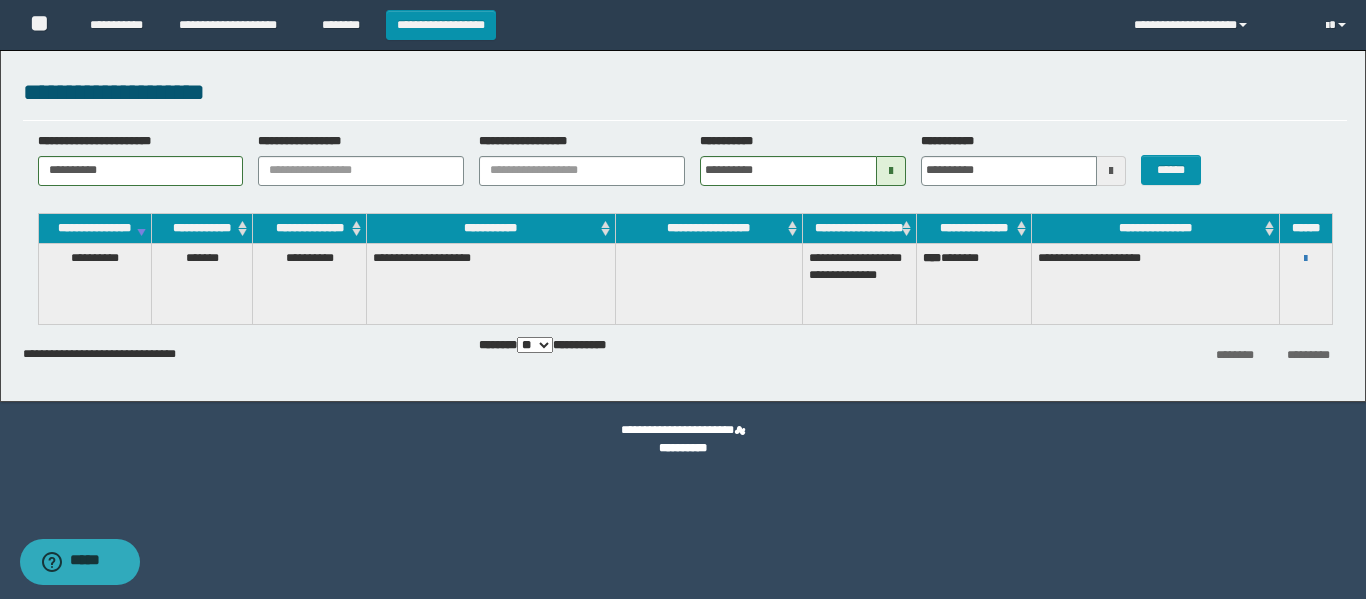 click at bounding box center [1111, 171] 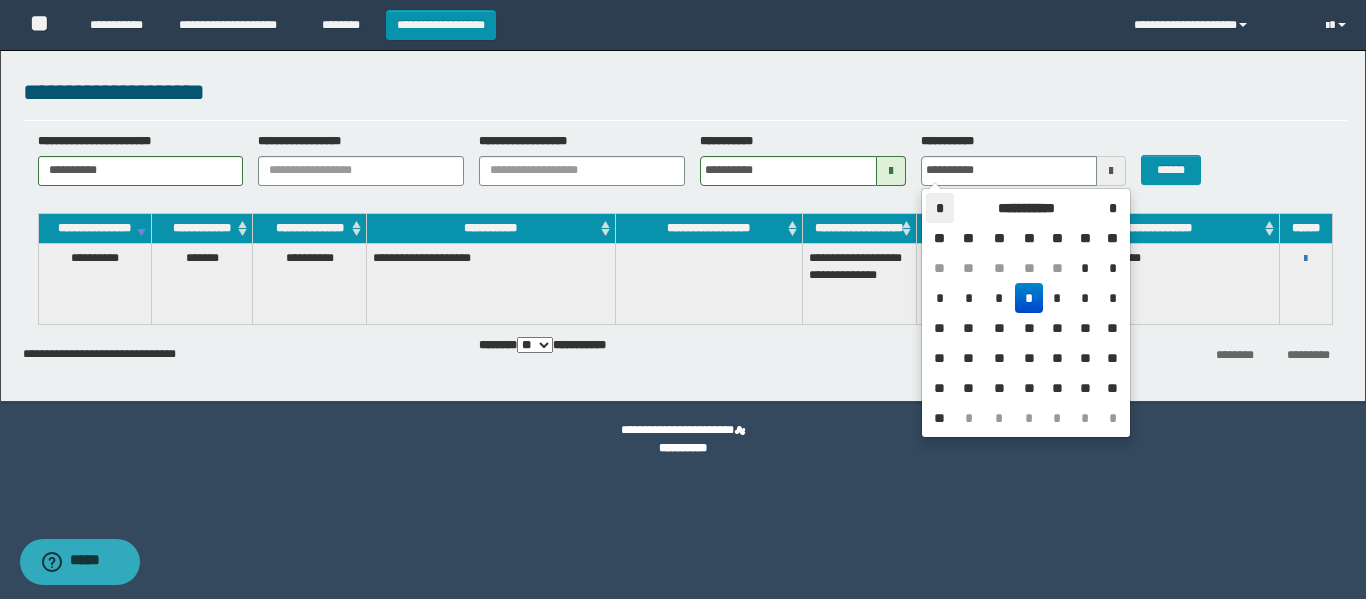 click on "*" at bounding box center [940, 208] 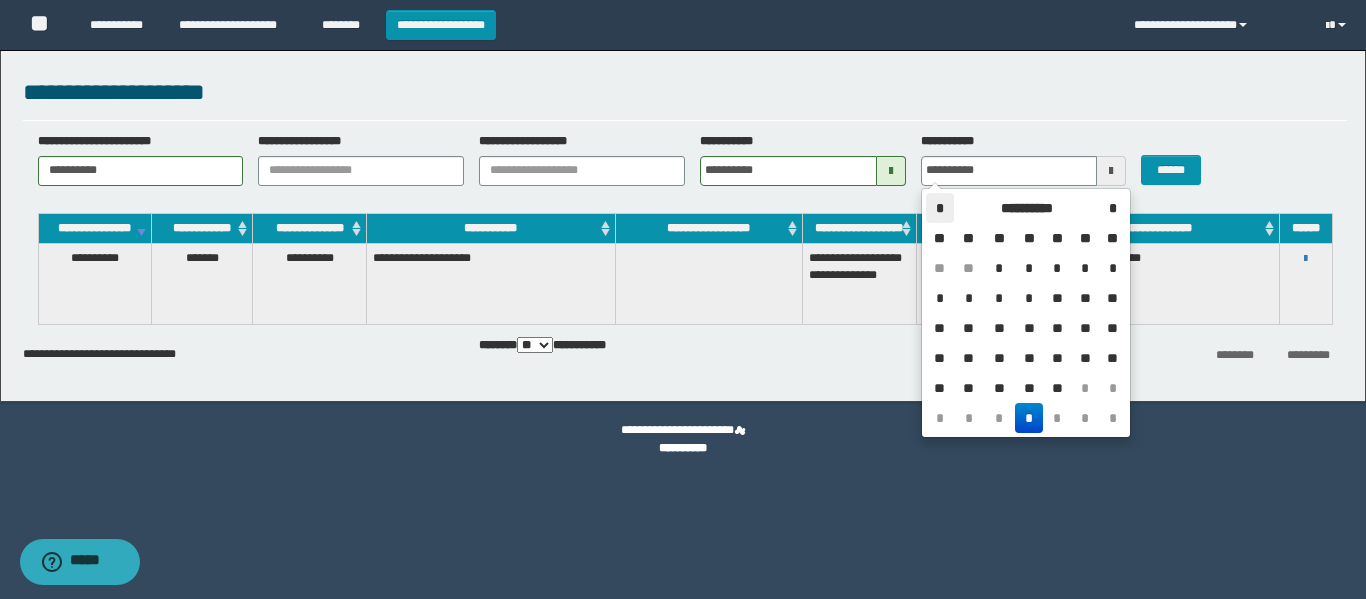 click on "*" at bounding box center [940, 208] 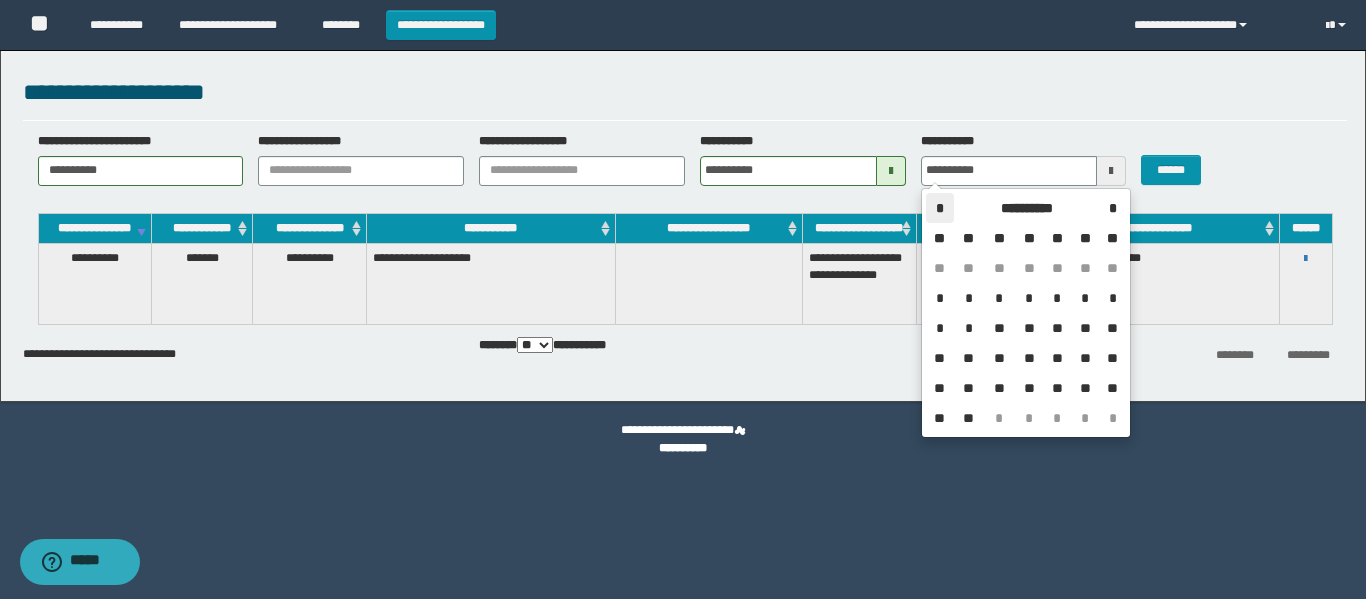 click on "*" at bounding box center [940, 208] 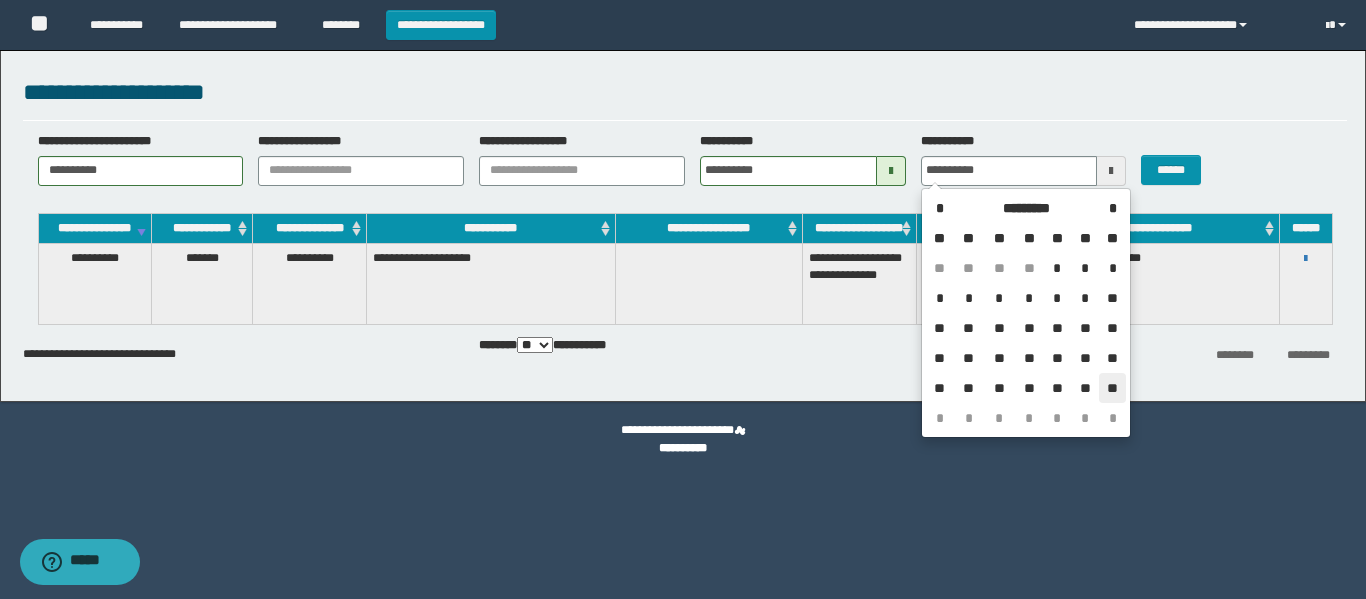 click on "**" at bounding box center [1112, 388] 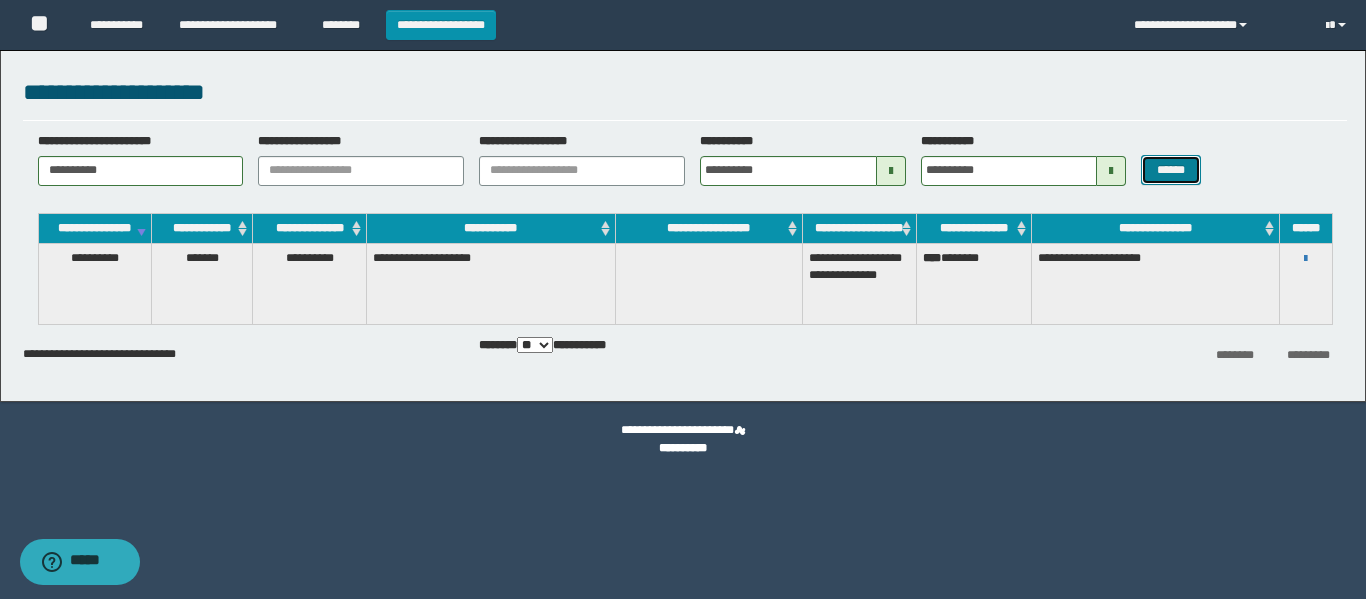 click on "******" at bounding box center (1170, 170) 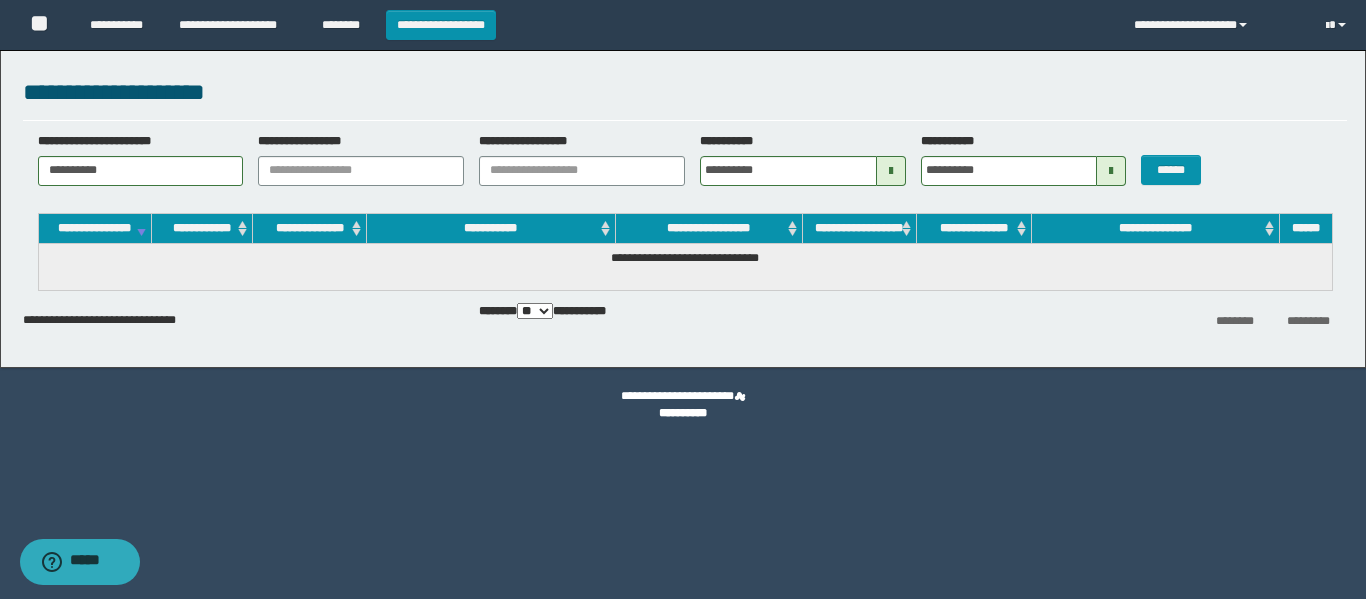 click at bounding box center [891, 171] 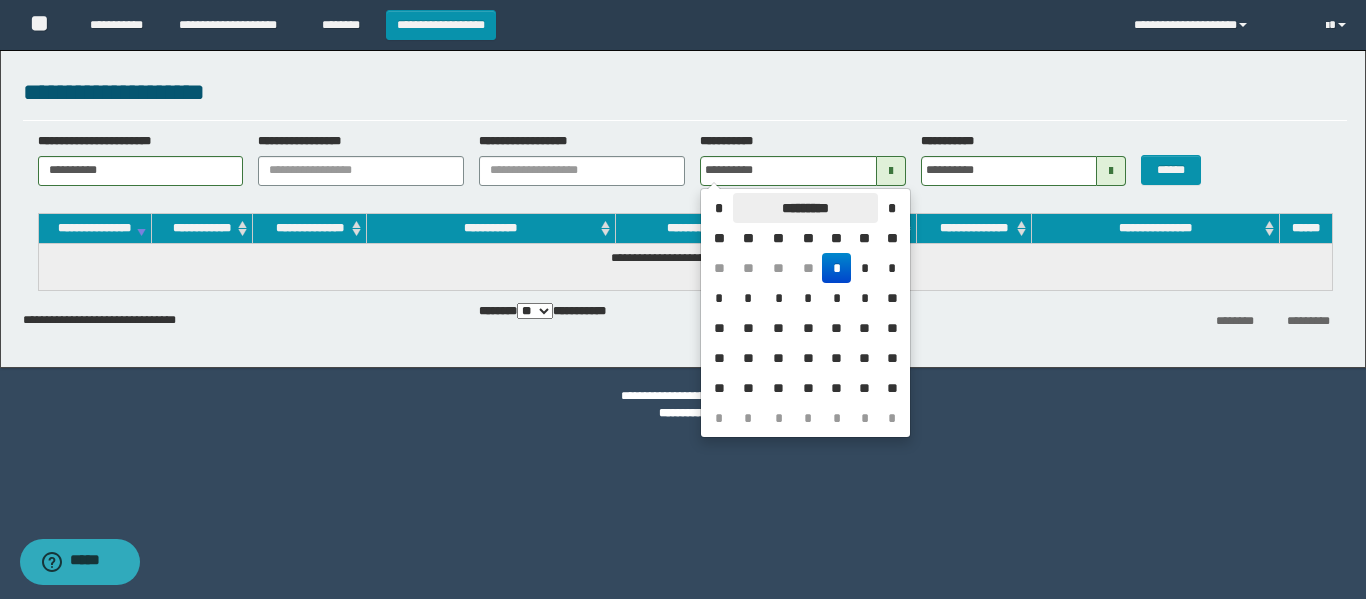 click on "*********" at bounding box center [805, 208] 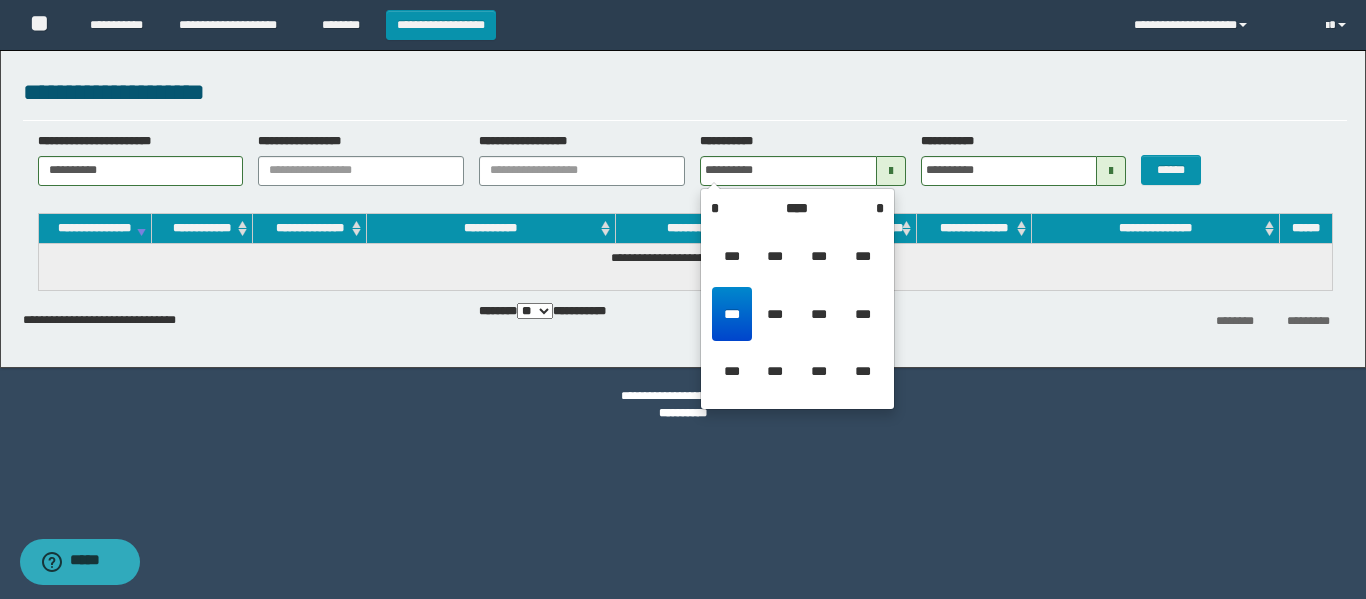 click on "**********" at bounding box center (683, 204) 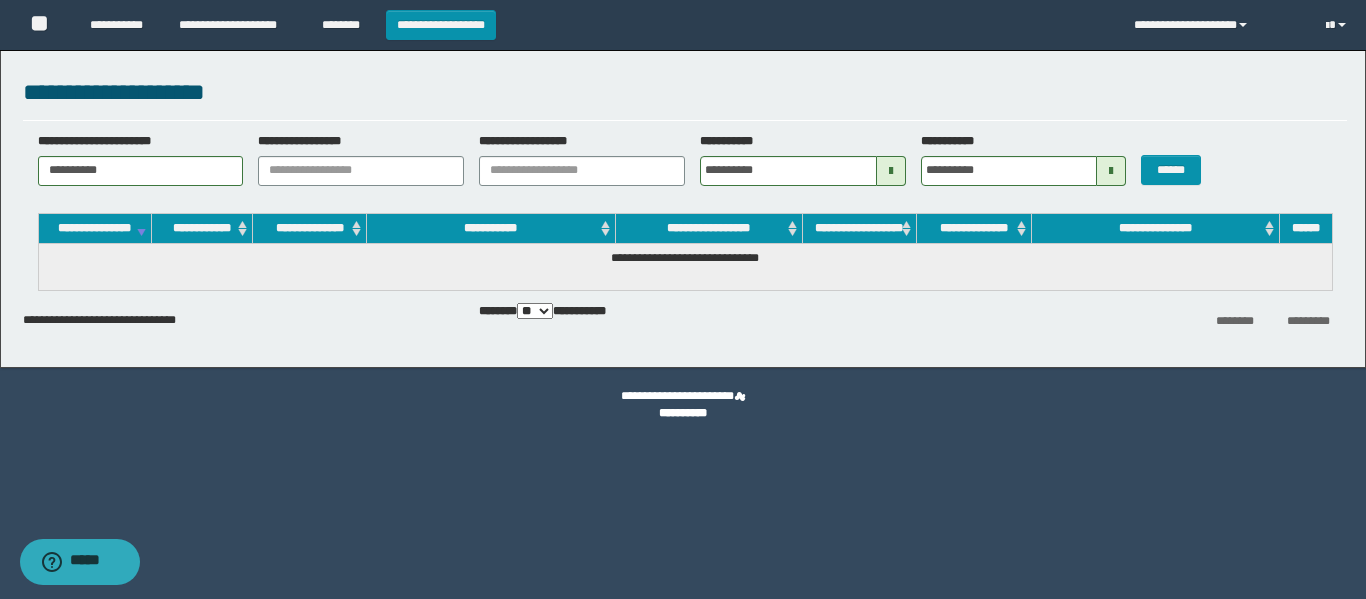 click on "**********" at bounding box center (795, 159) 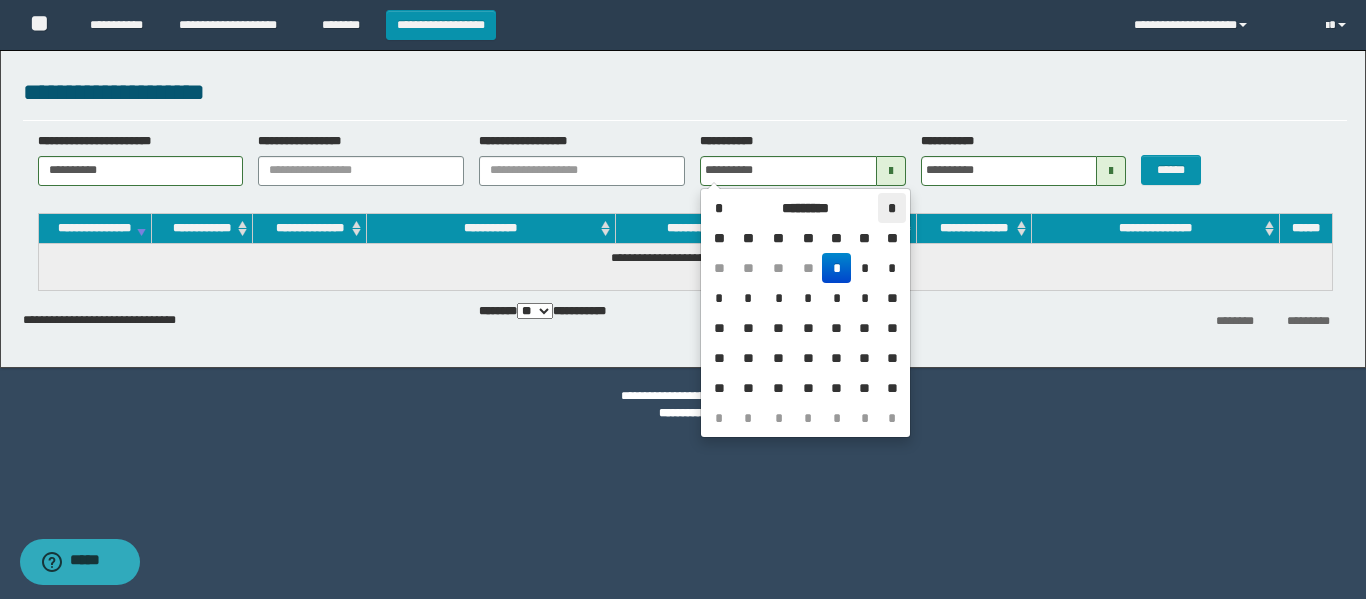 click on "*" at bounding box center [891, 208] 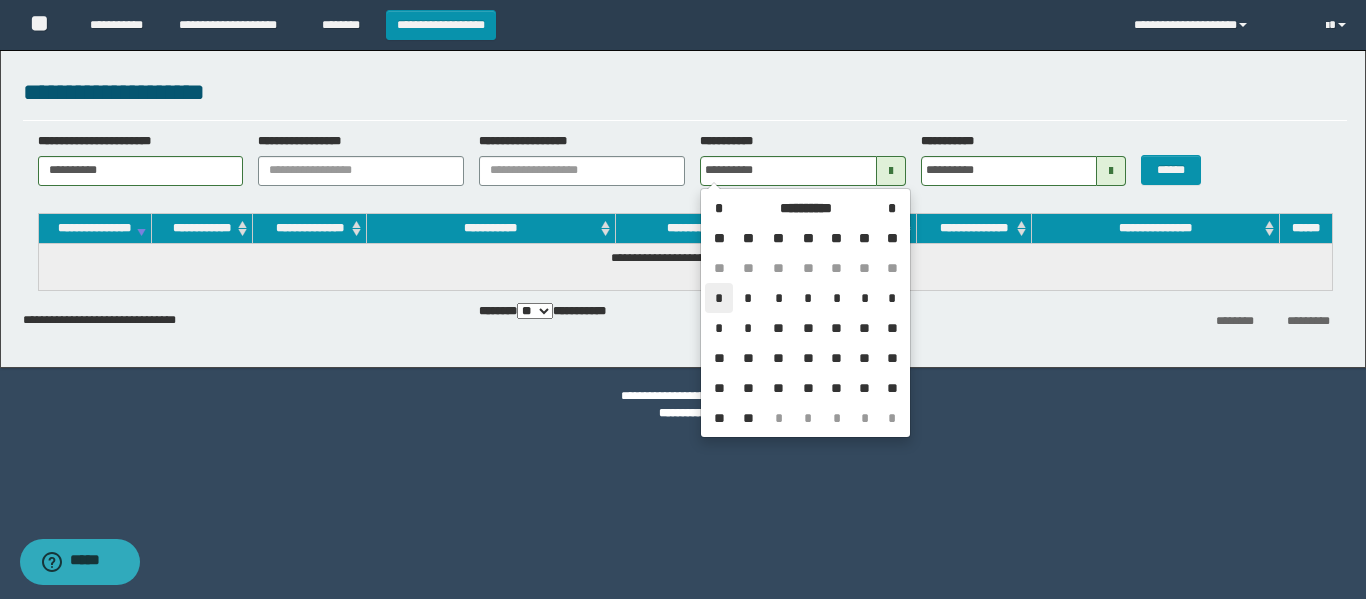 drag, startPoint x: 718, startPoint y: 302, endPoint x: 742, endPoint y: 300, distance: 24.083189 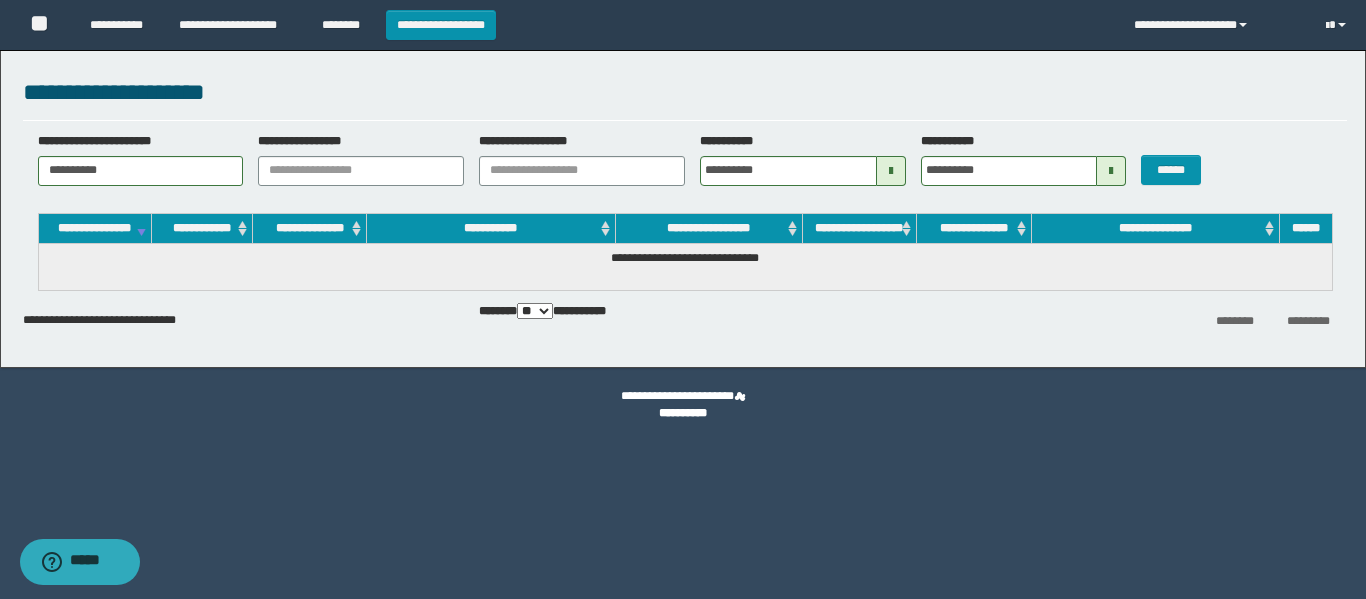 click at bounding box center (1111, 171) 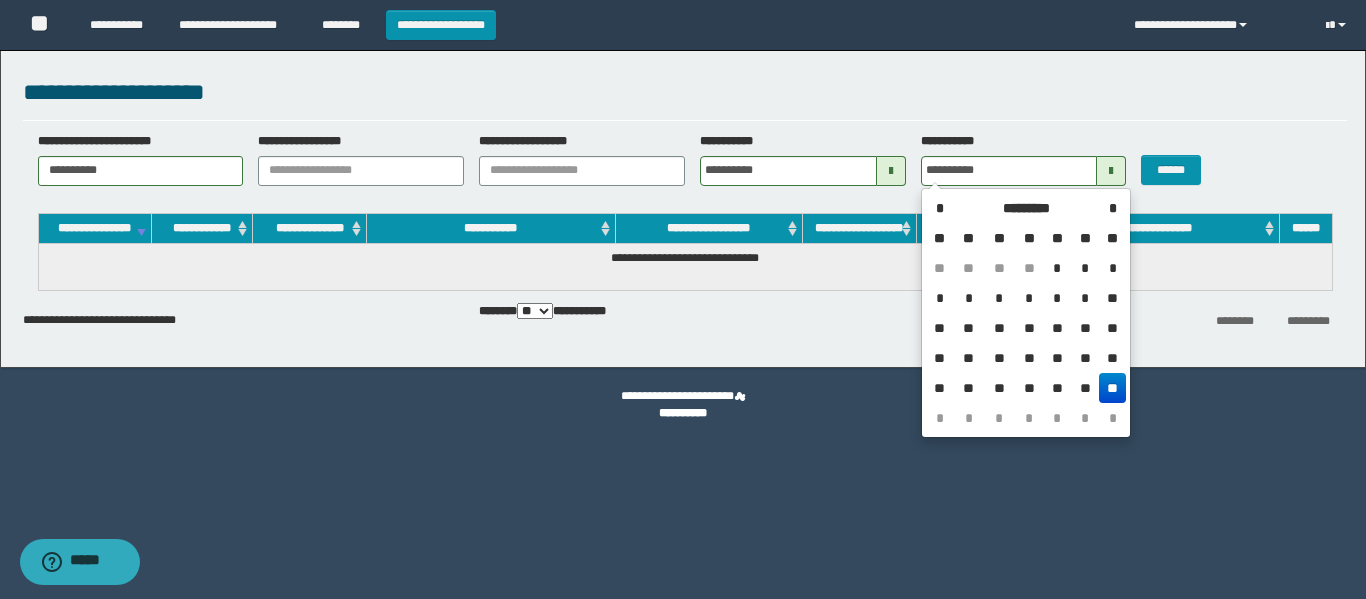 click on "**" at bounding box center [1112, 388] 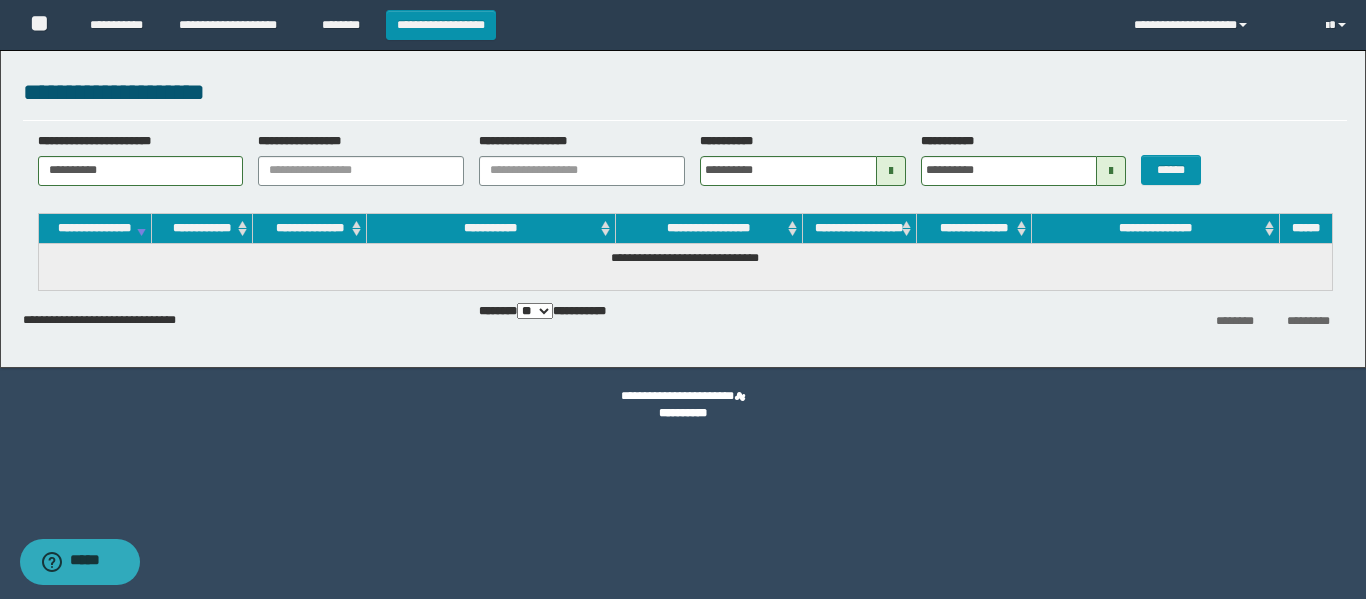 click at bounding box center [1111, 171] 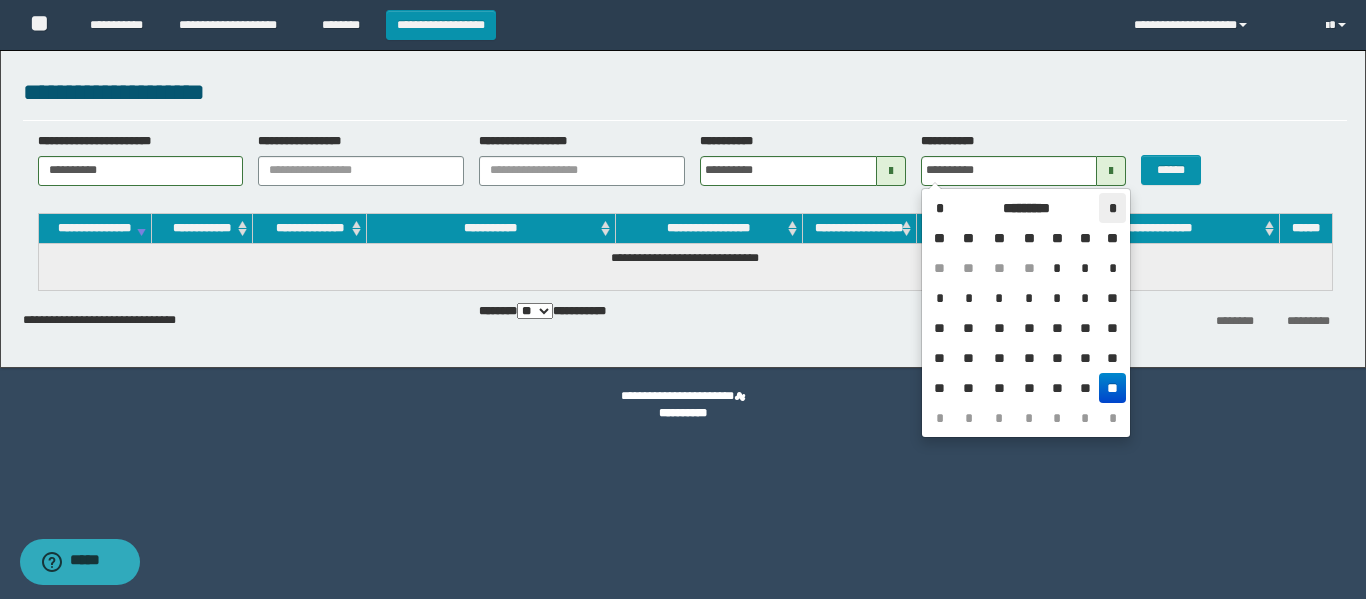 click on "*" at bounding box center [1112, 208] 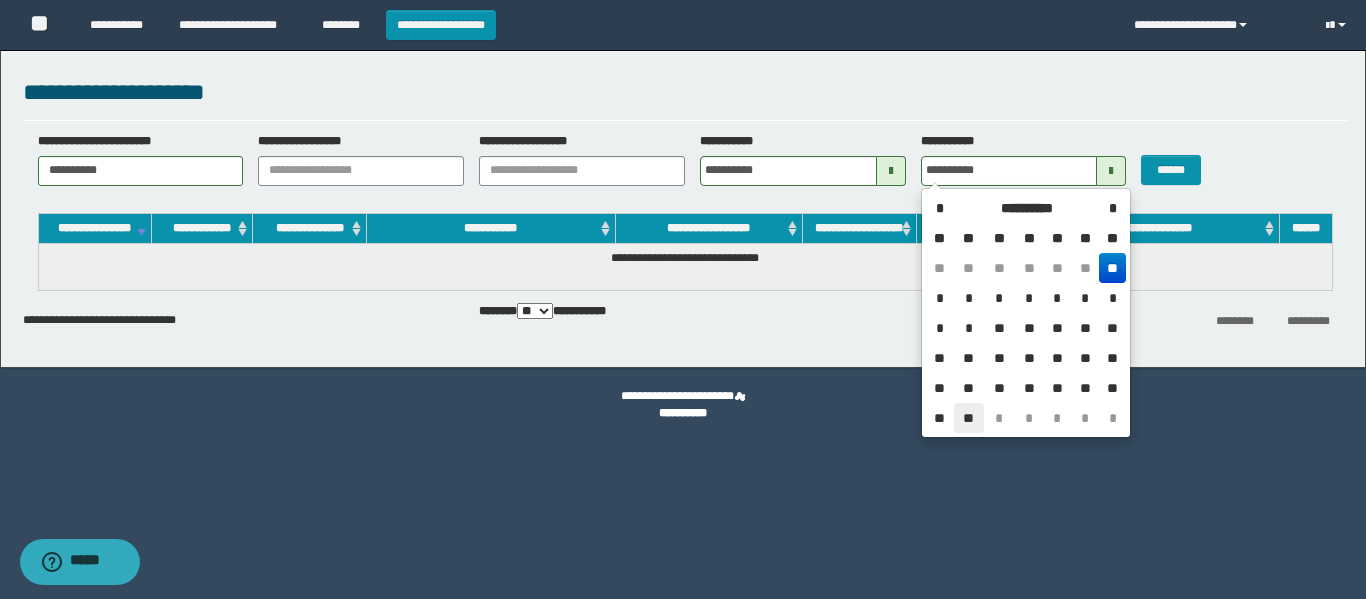 click on "**" at bounding box center [968, 418] 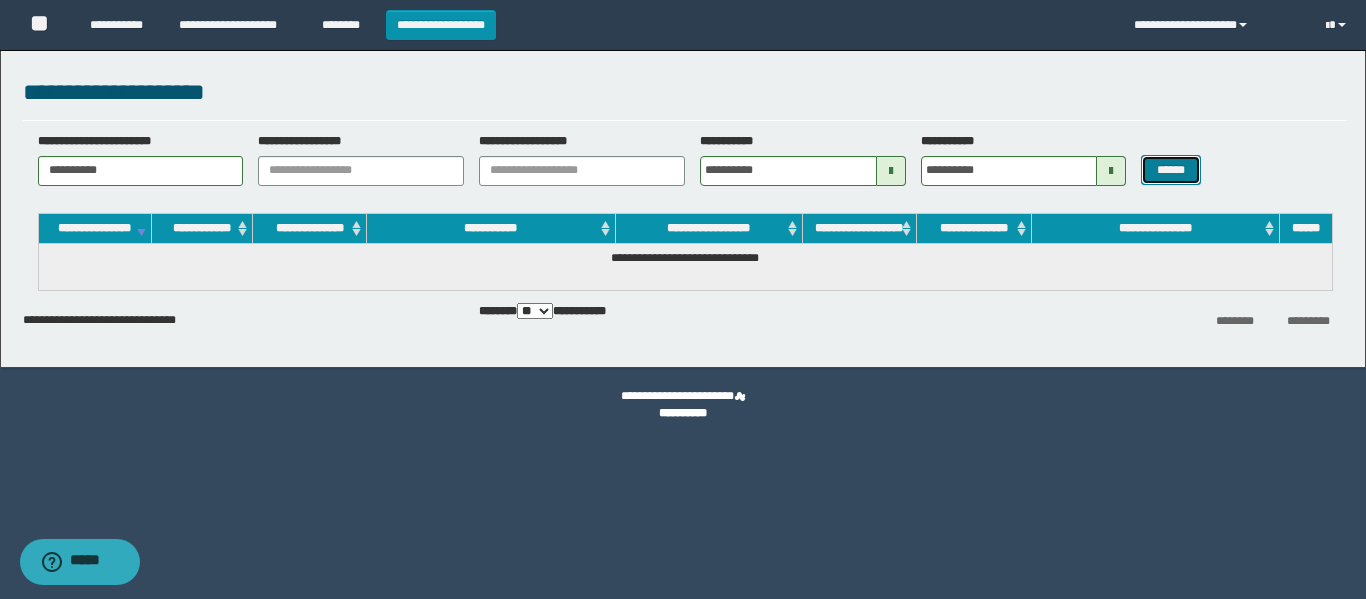 click on "******" at bounding box center [1170, 170] 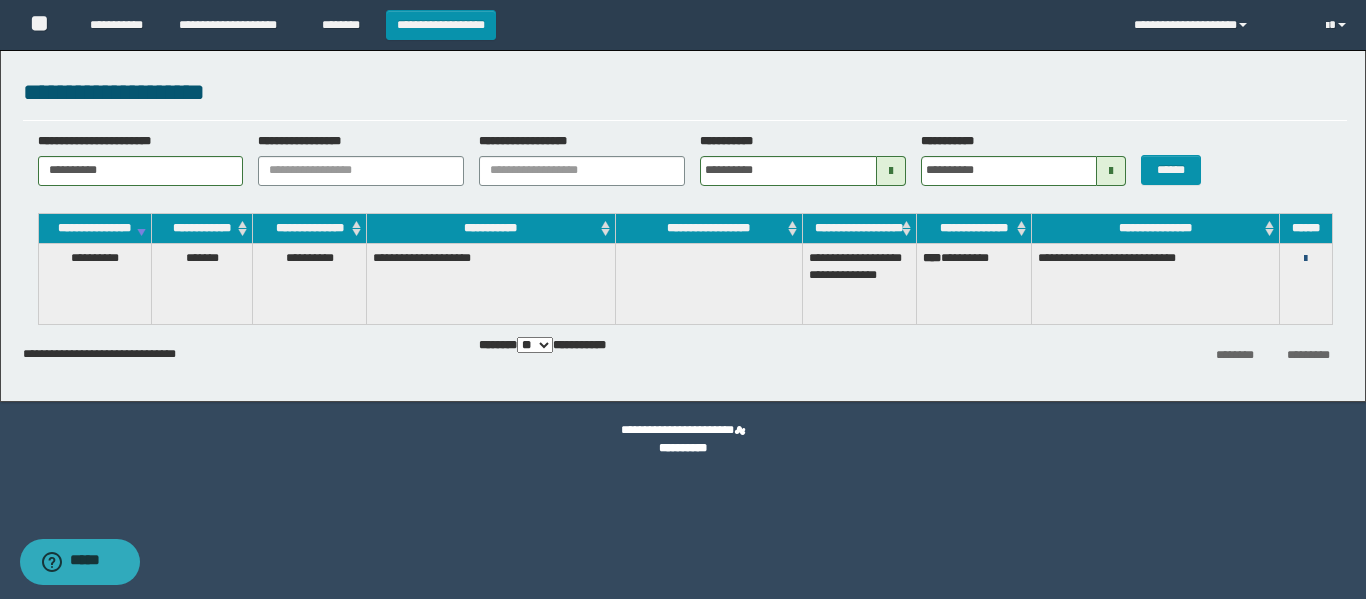 click at bounding box center [1305, 259] 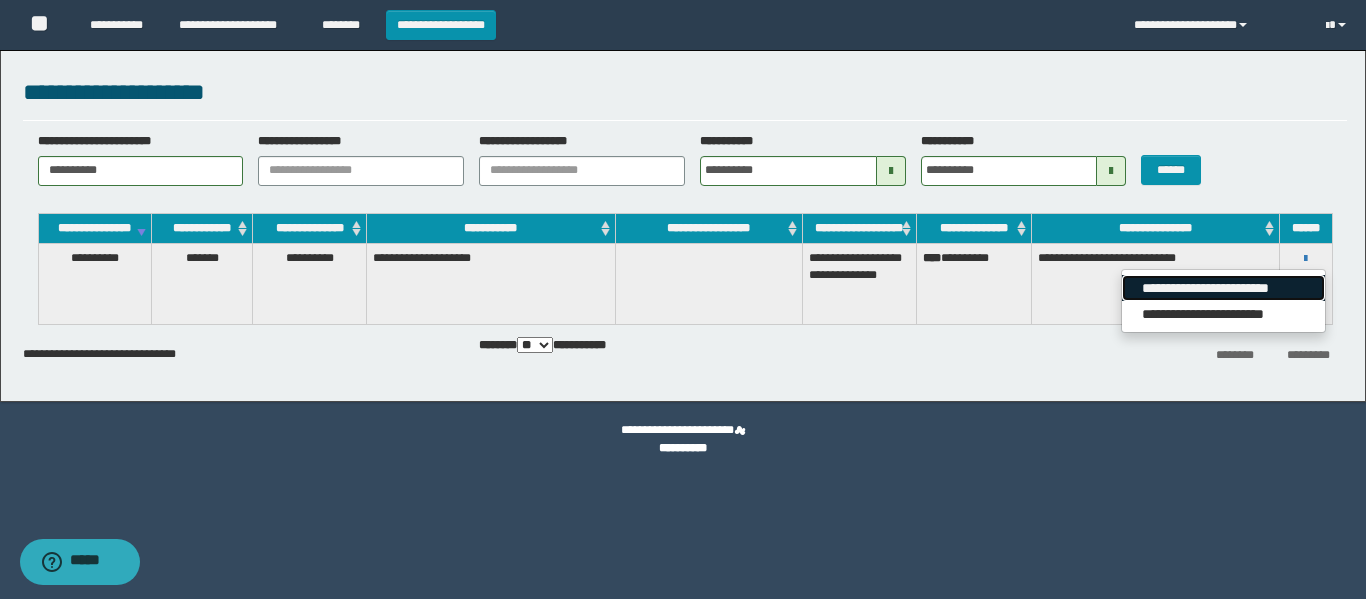 click on "**********" at bounding box center [1223, 288] 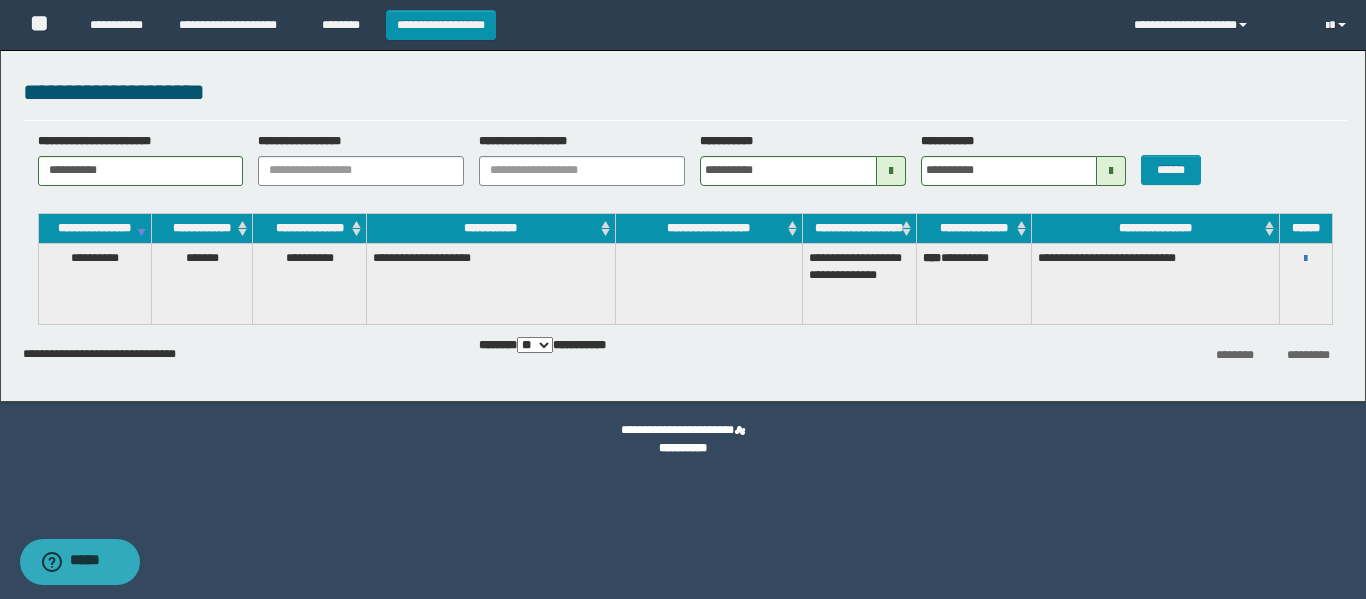 click on "**********" at bounding box center [685, 92] 